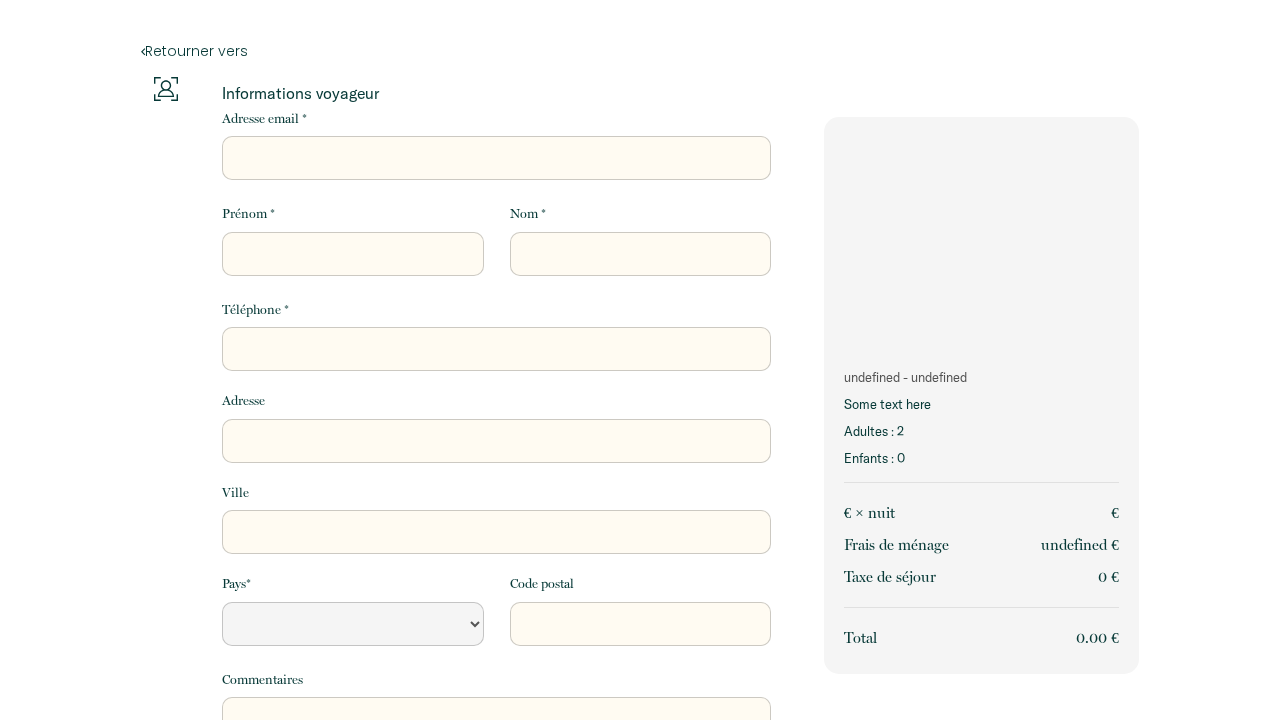 scroll, scrollTop: 0, scrollLeft: 0, axis: both 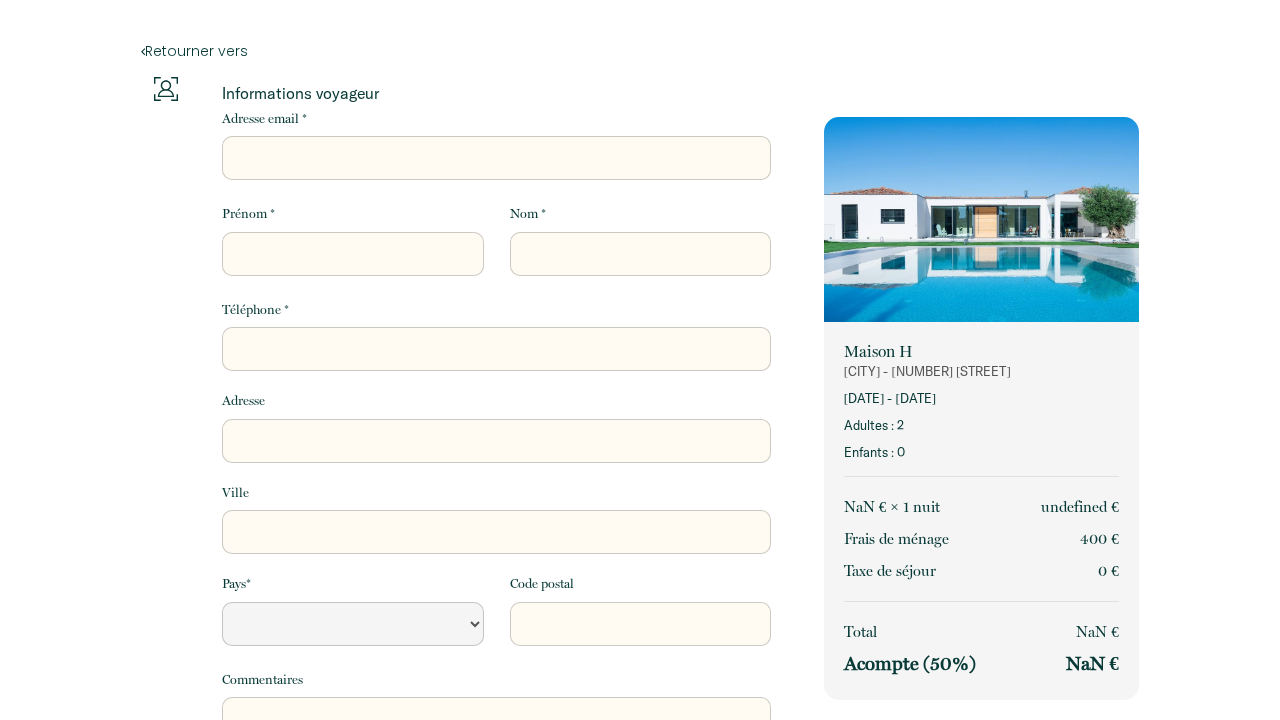 select 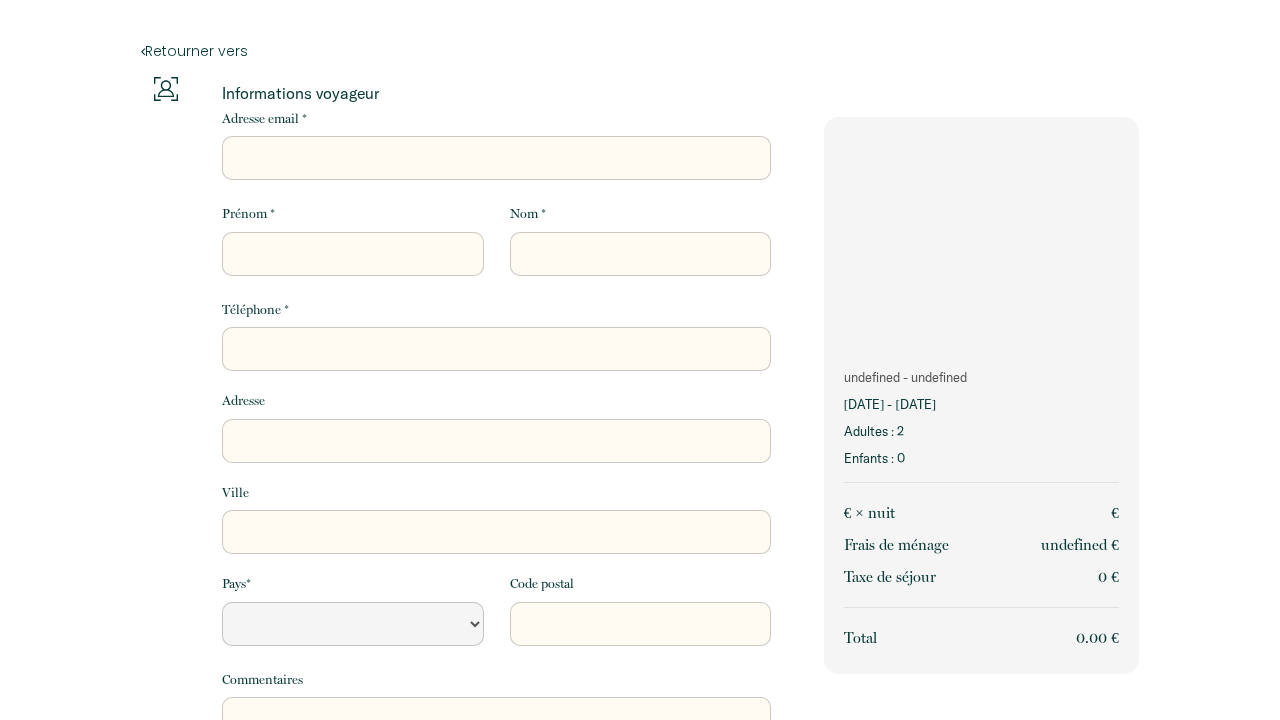 scroll, scrollTop: 0, scrollLeft: 0, axis: both 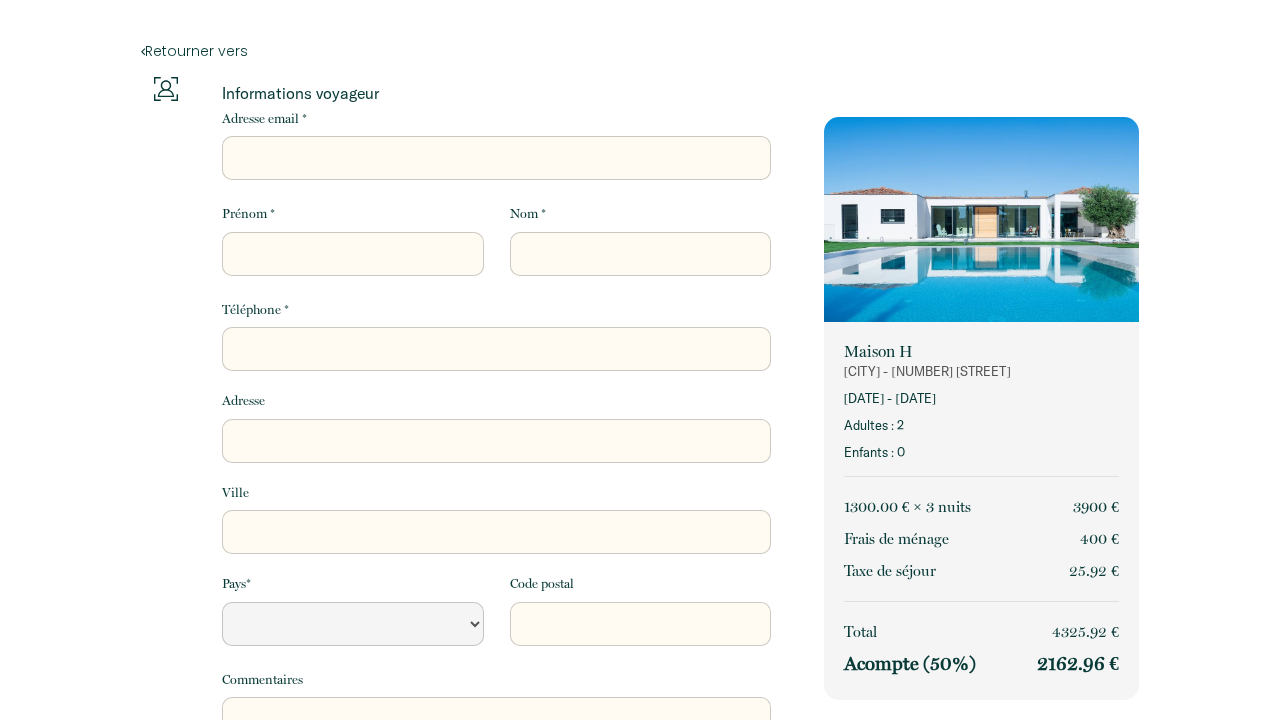 select 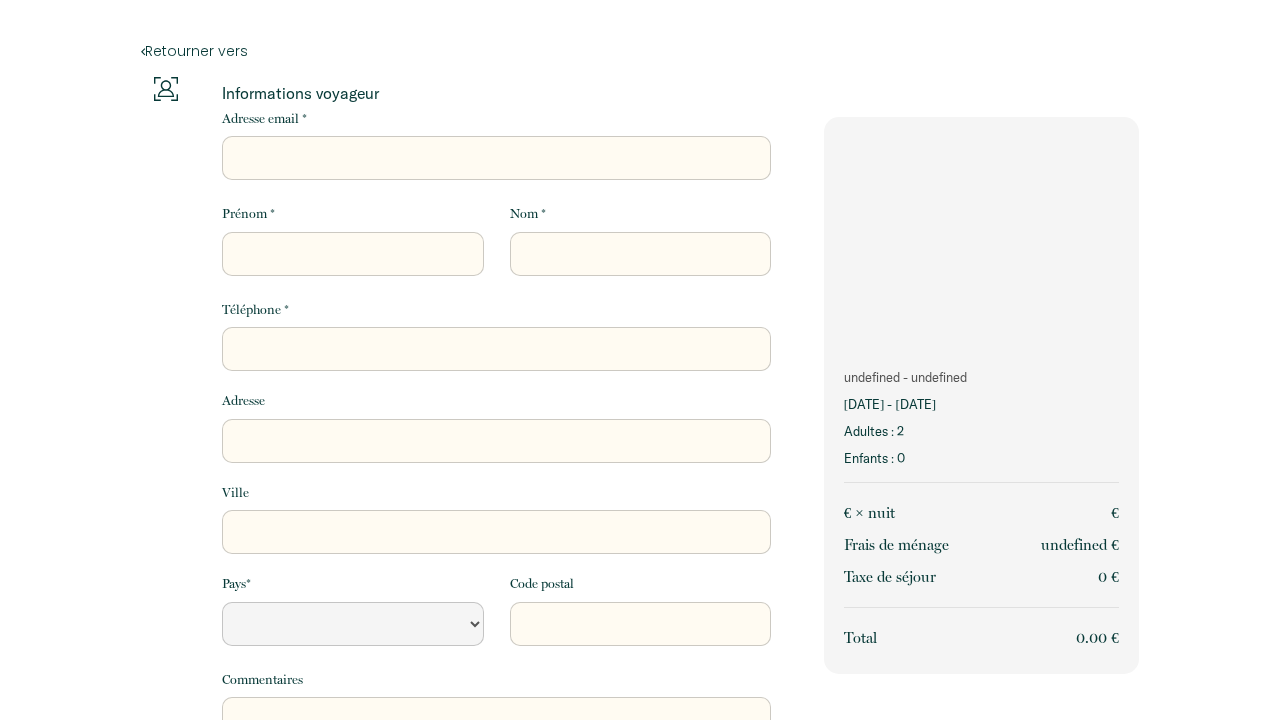 scroll, scrollTop: 0, scrollLeft: 0, axis: both 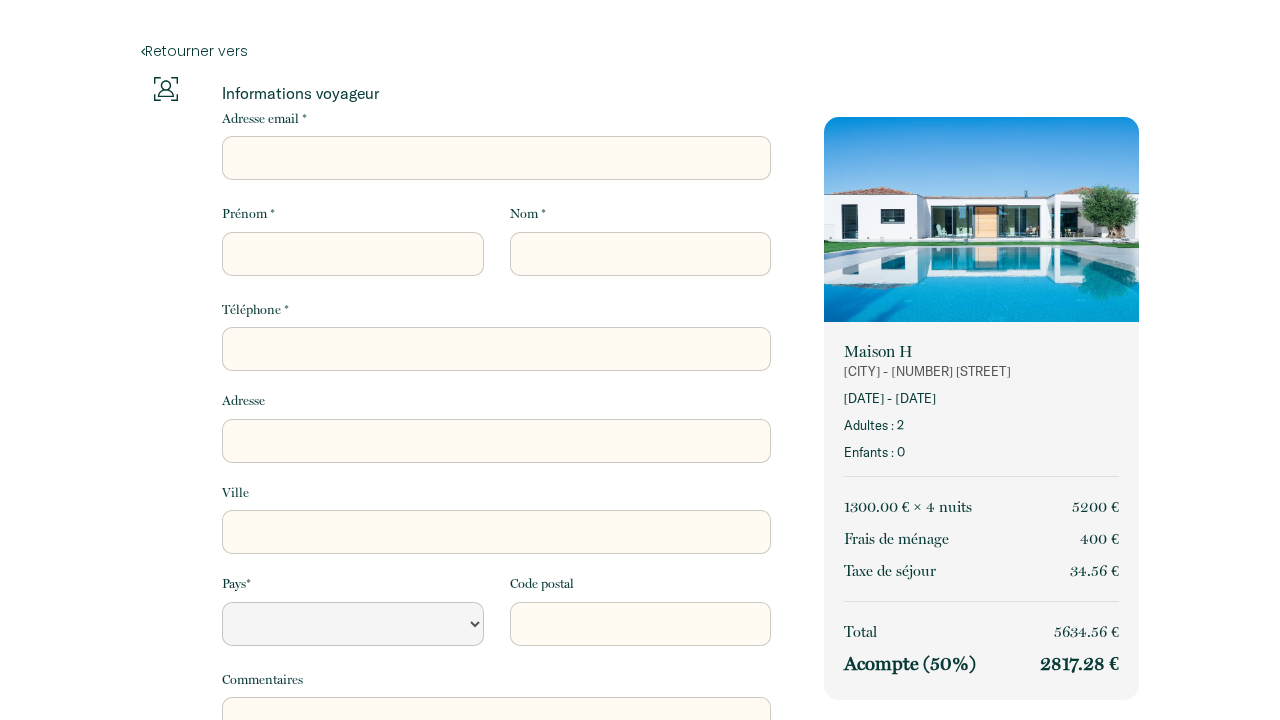 select 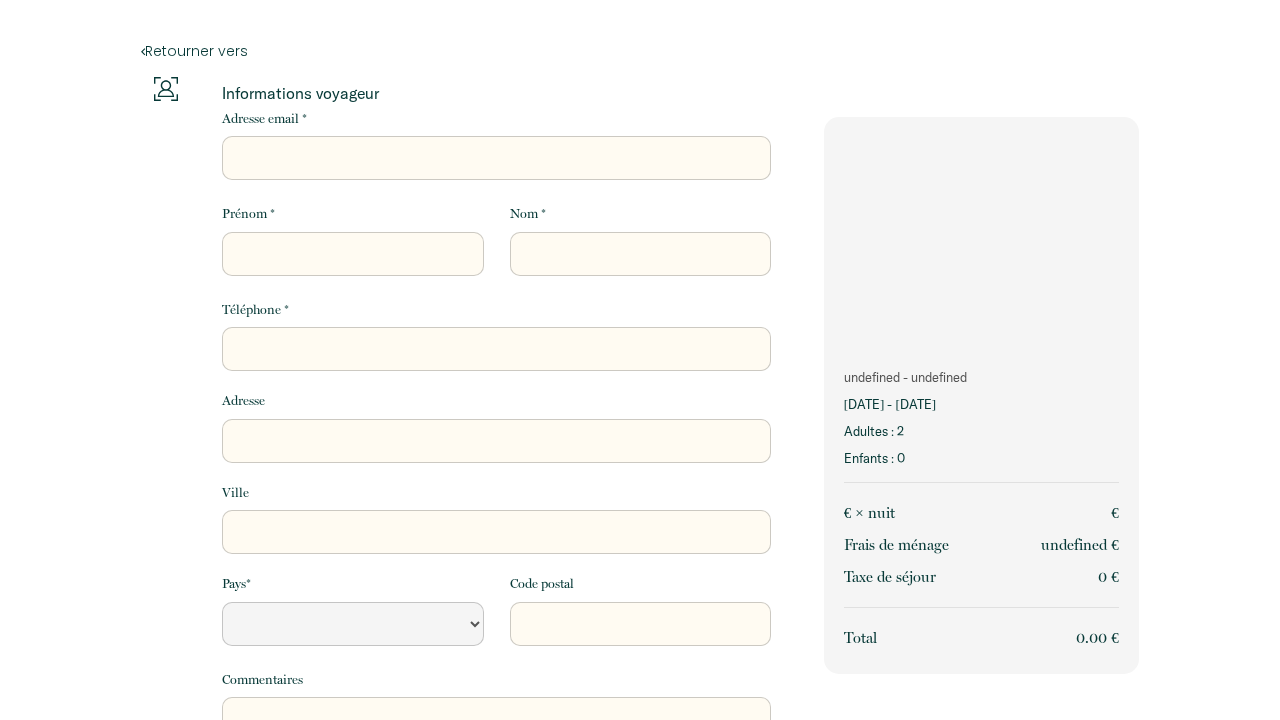 scroll, scrollTop: 0, scrollLeft: 0, axis: both 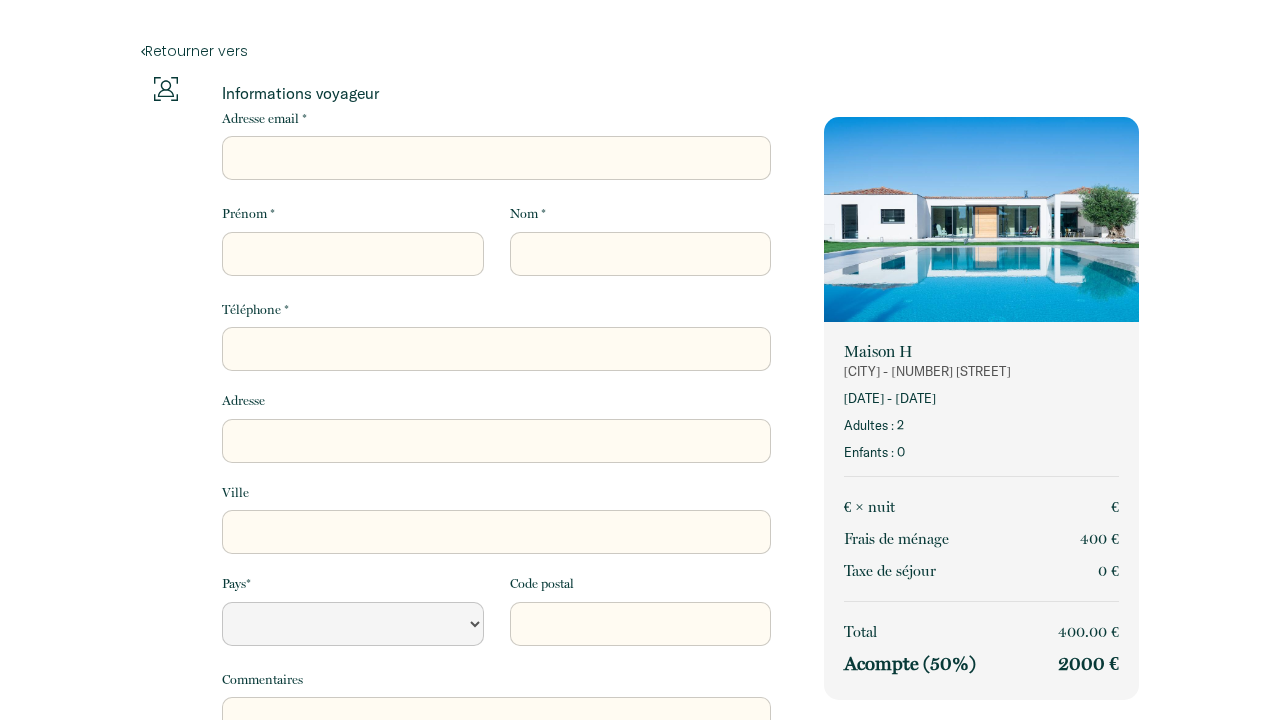 select 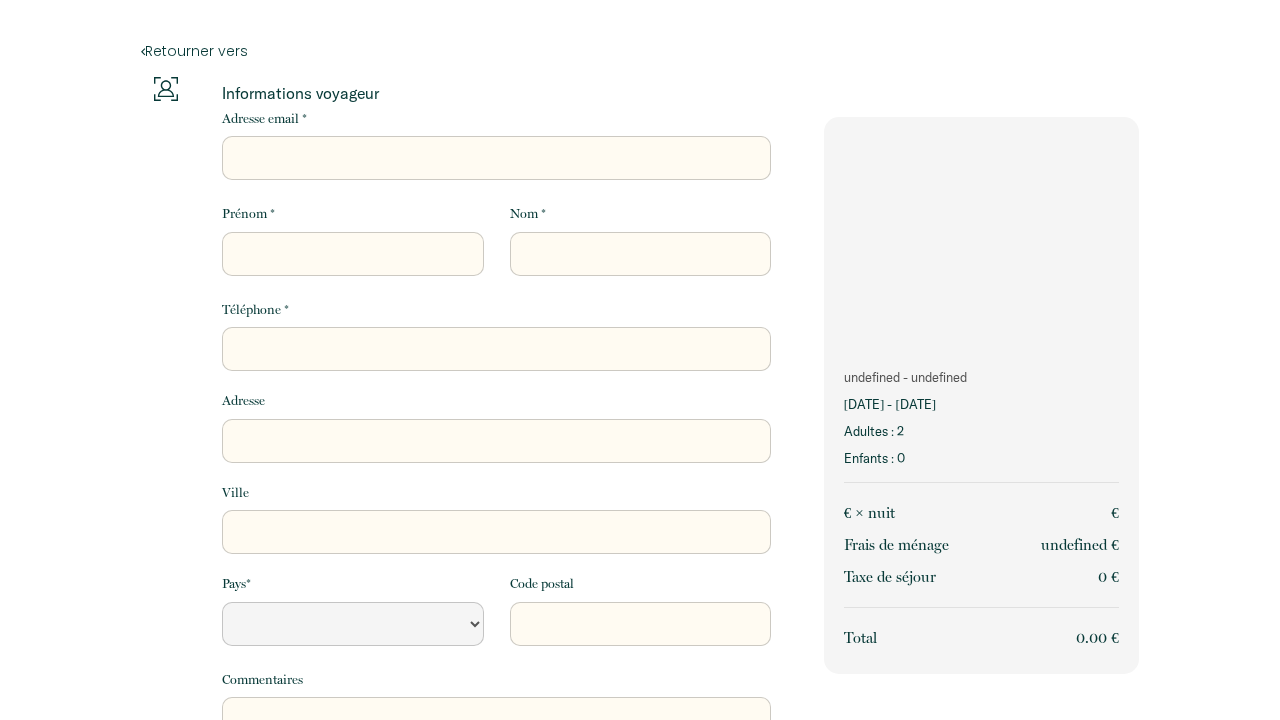 scroll, scrollTop: 0, scrollLeft: 0, axis: both 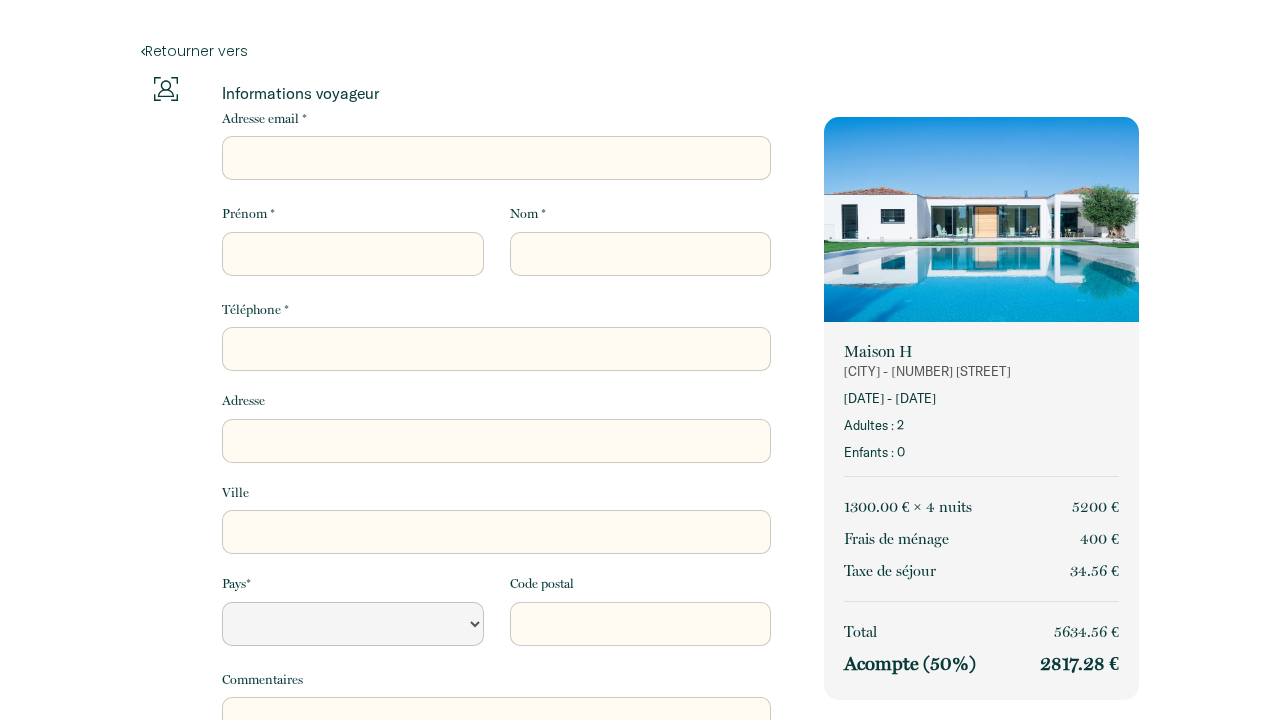 select 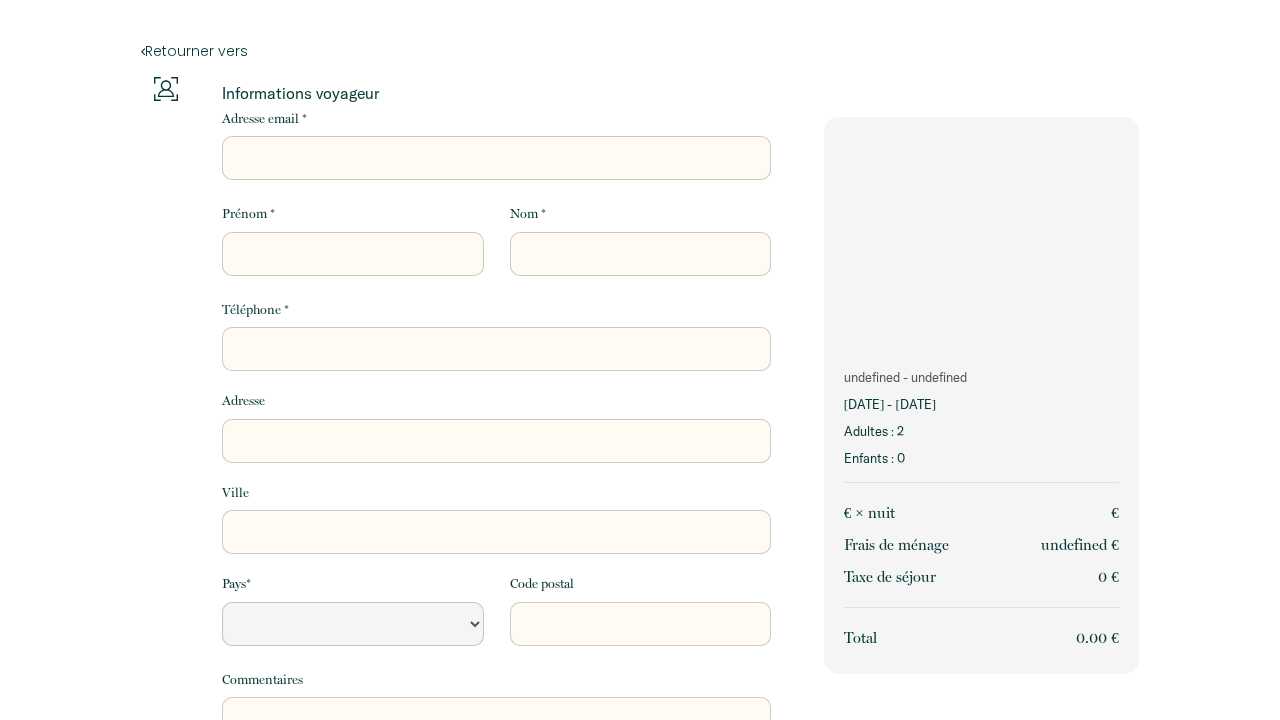scroll, scrollTop: 0, scrollLeft: 0, axis: both 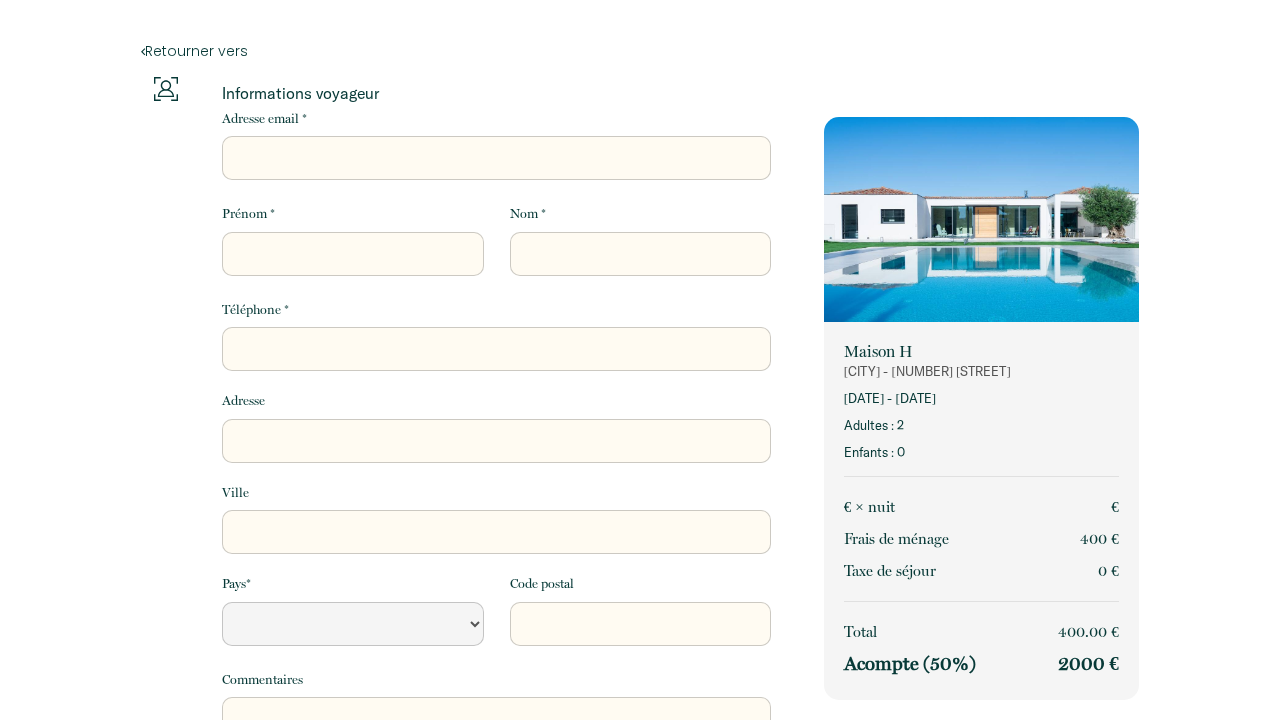 select 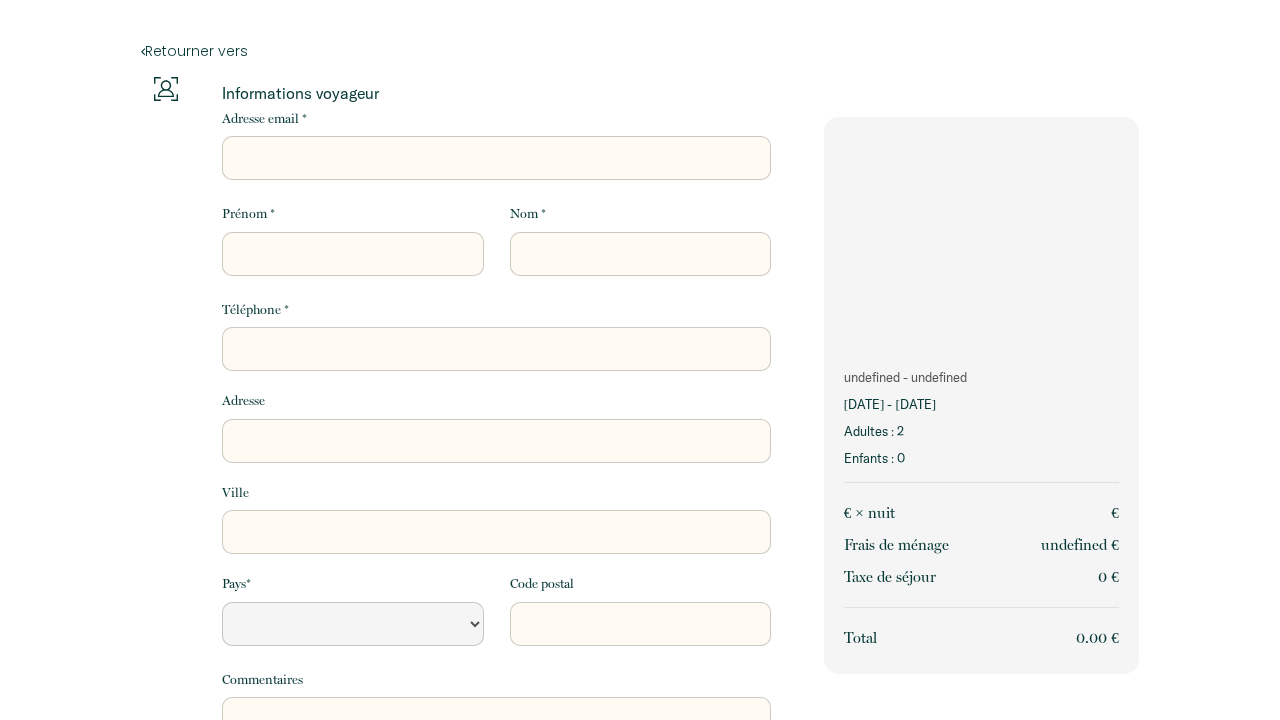 scroll, scrollTop: 0, scrollLeft: 0, axis: both 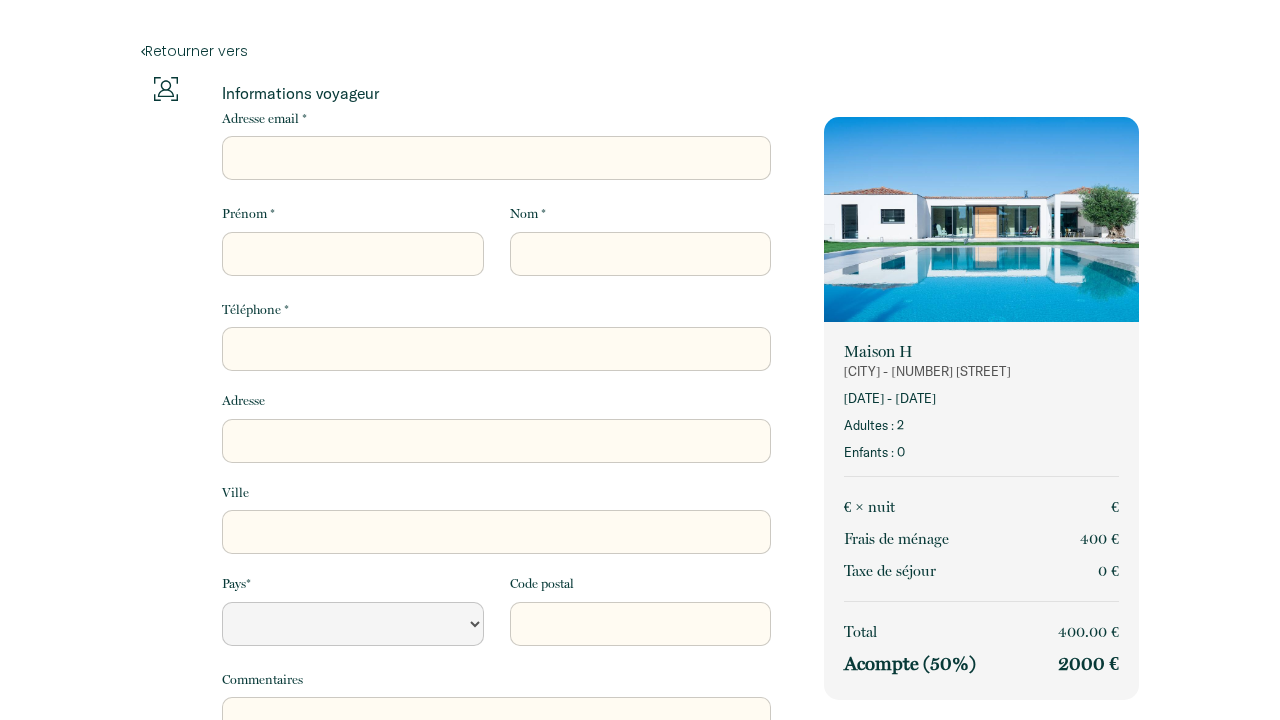 select 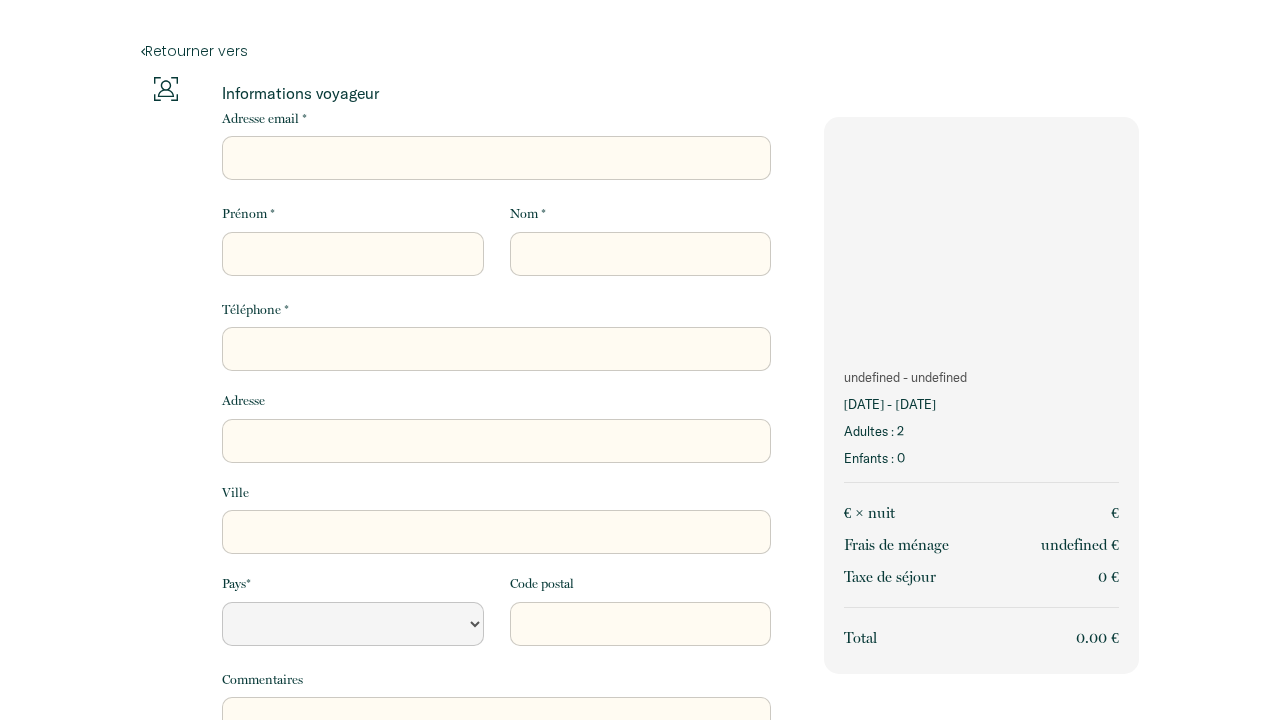 scroll, scrollTop: 0, scrollLeft: 0, axis: both 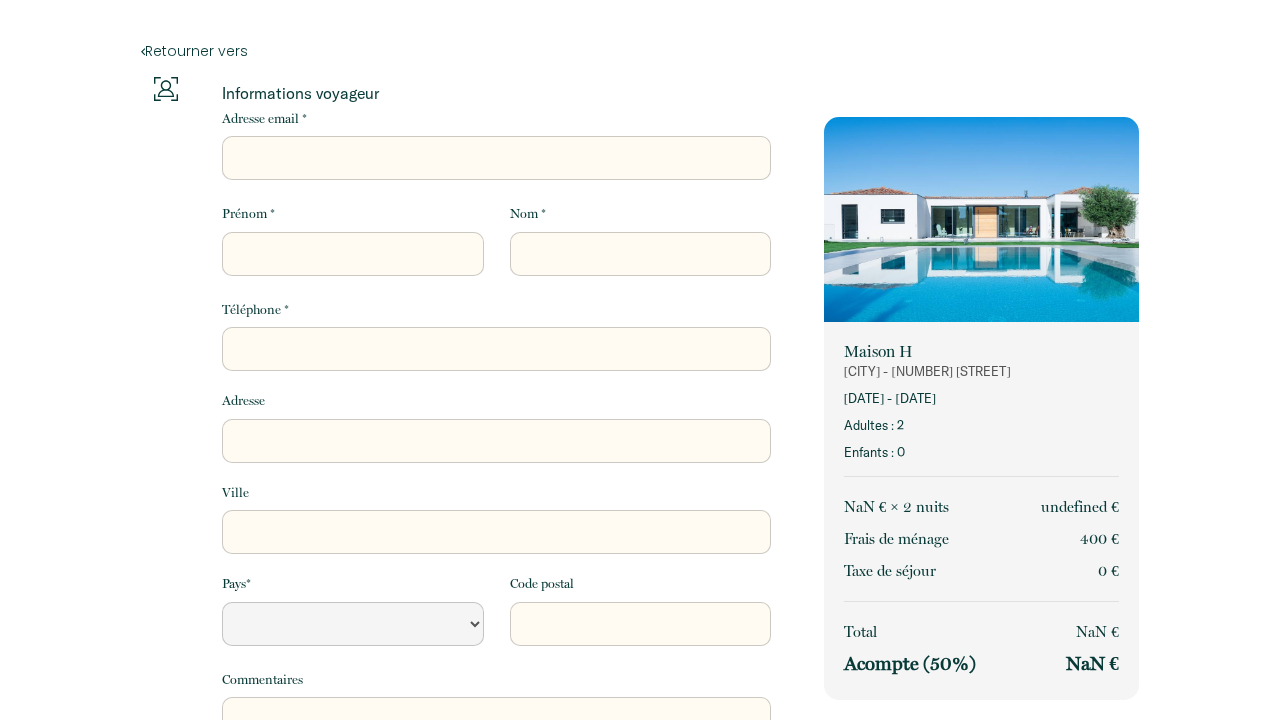 select 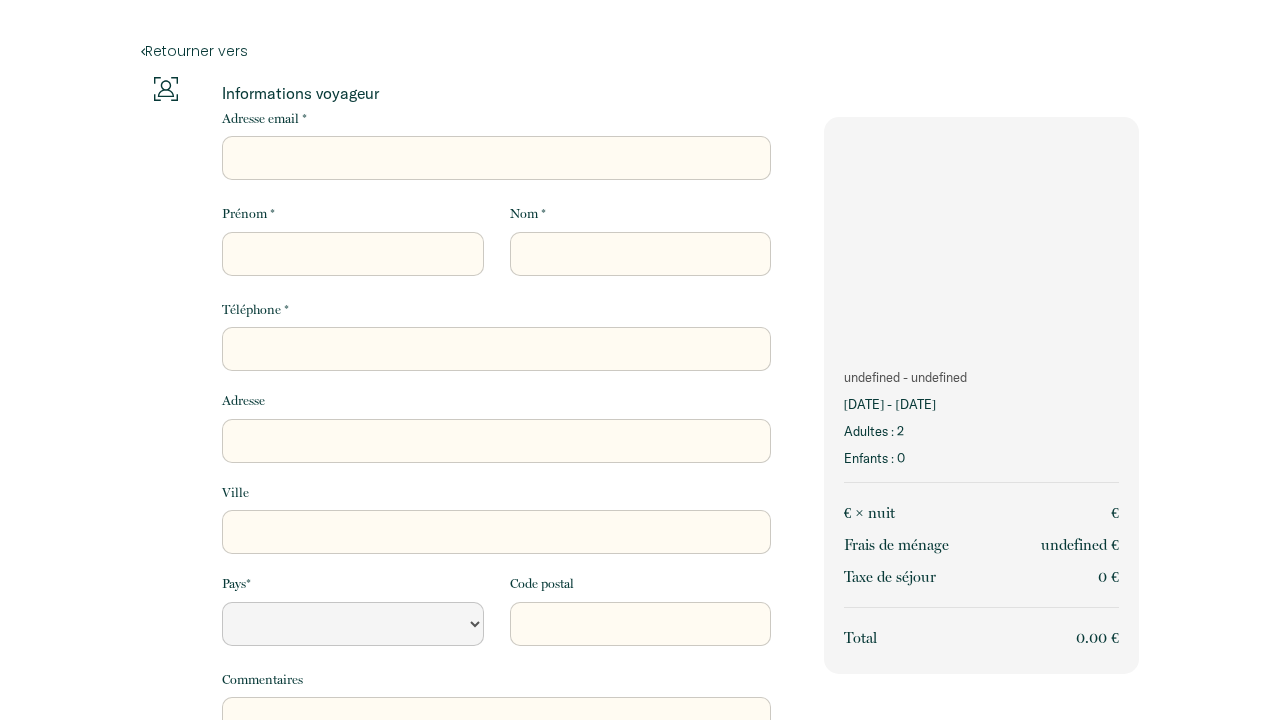 scroll, scrollTop: 0, scrollLeft: 0, axis: both 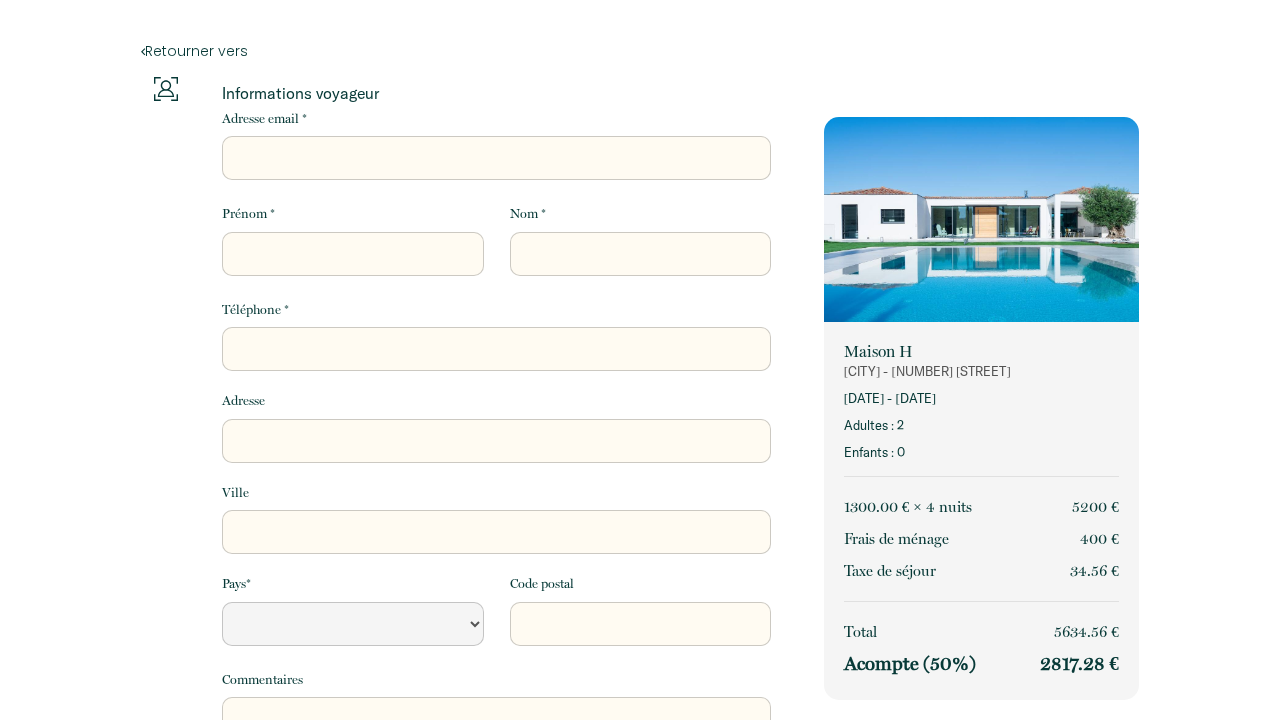 select 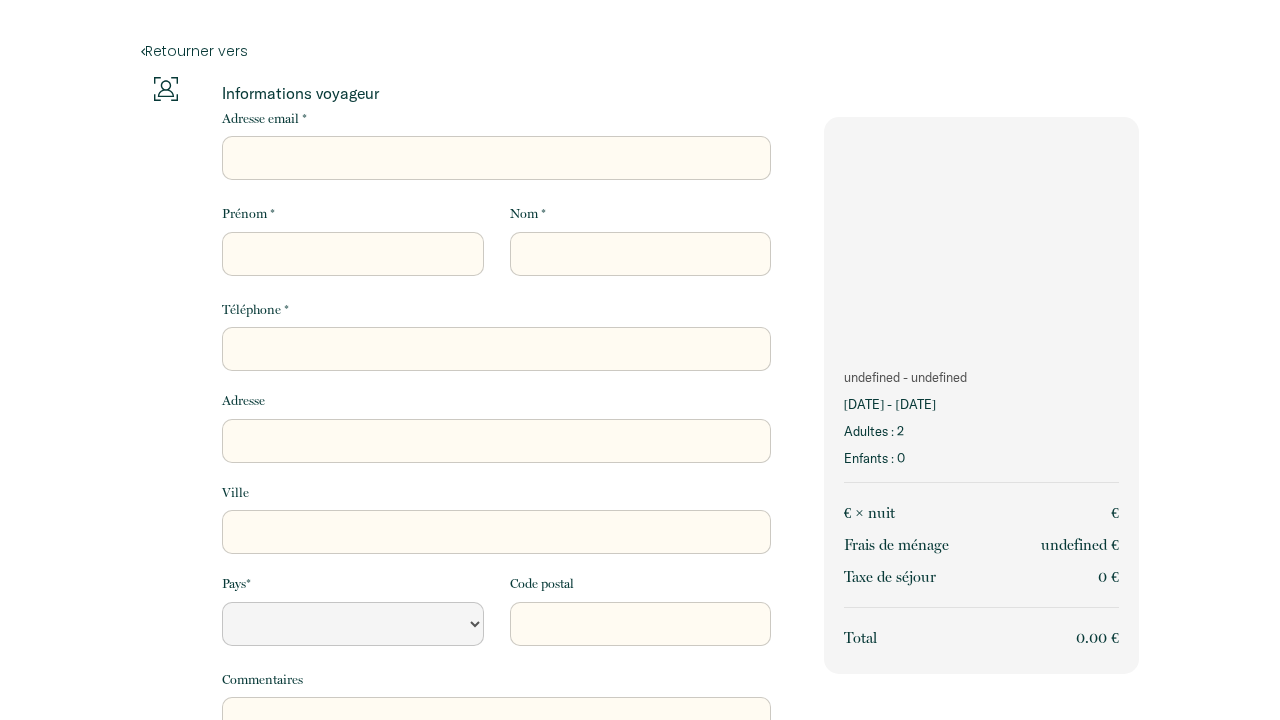 scroll, scrollTop: 0, scrollLeft: 0, axis: both 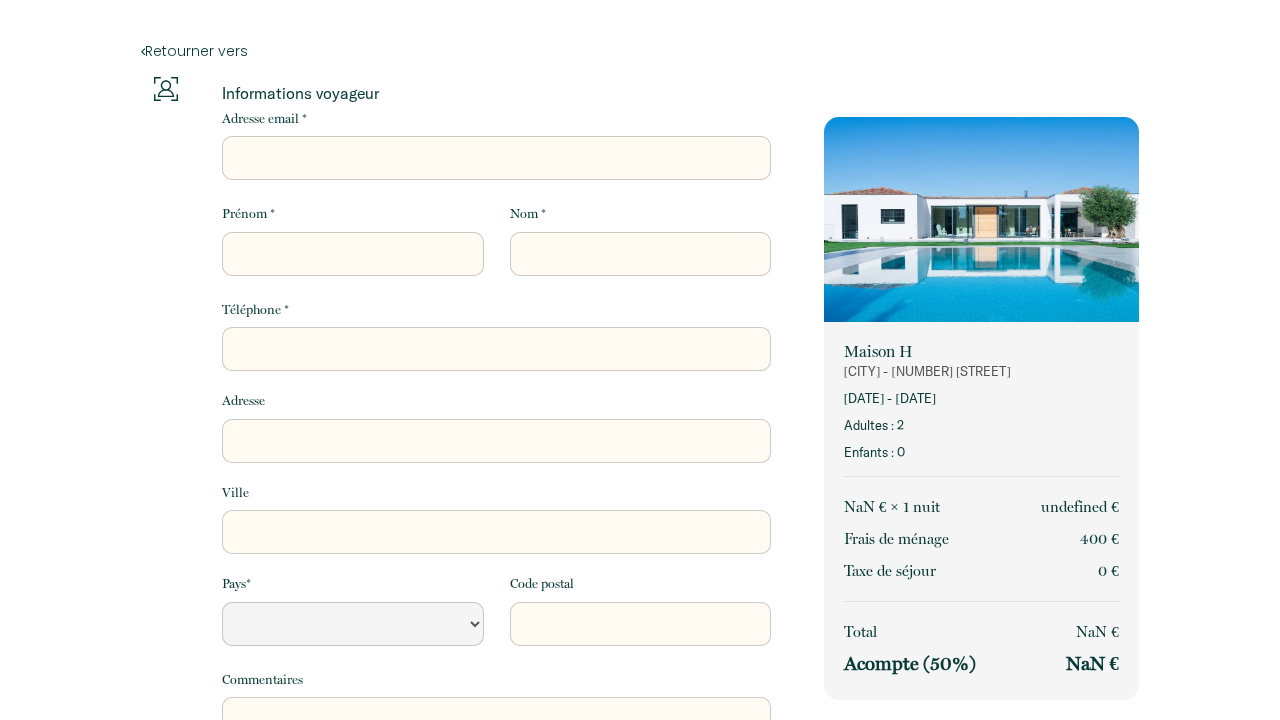 select 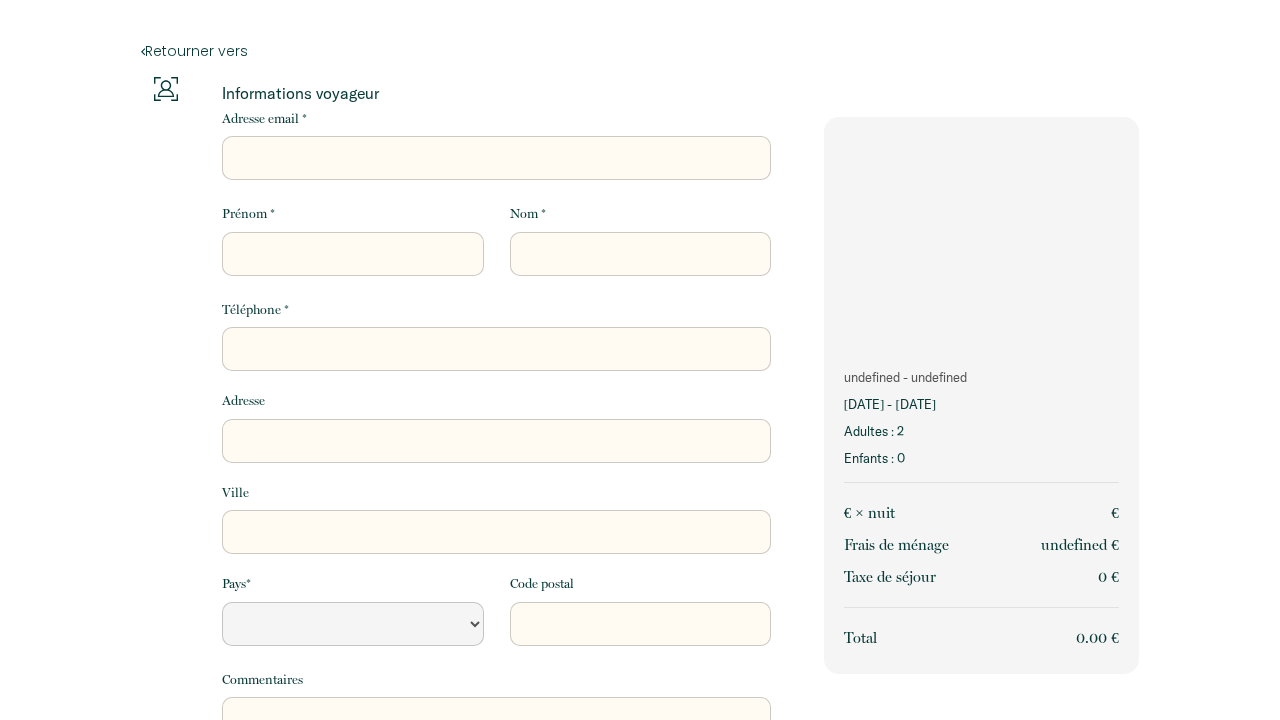 scroll, scrollTop: 0, scrollLeft: 0, axis: both 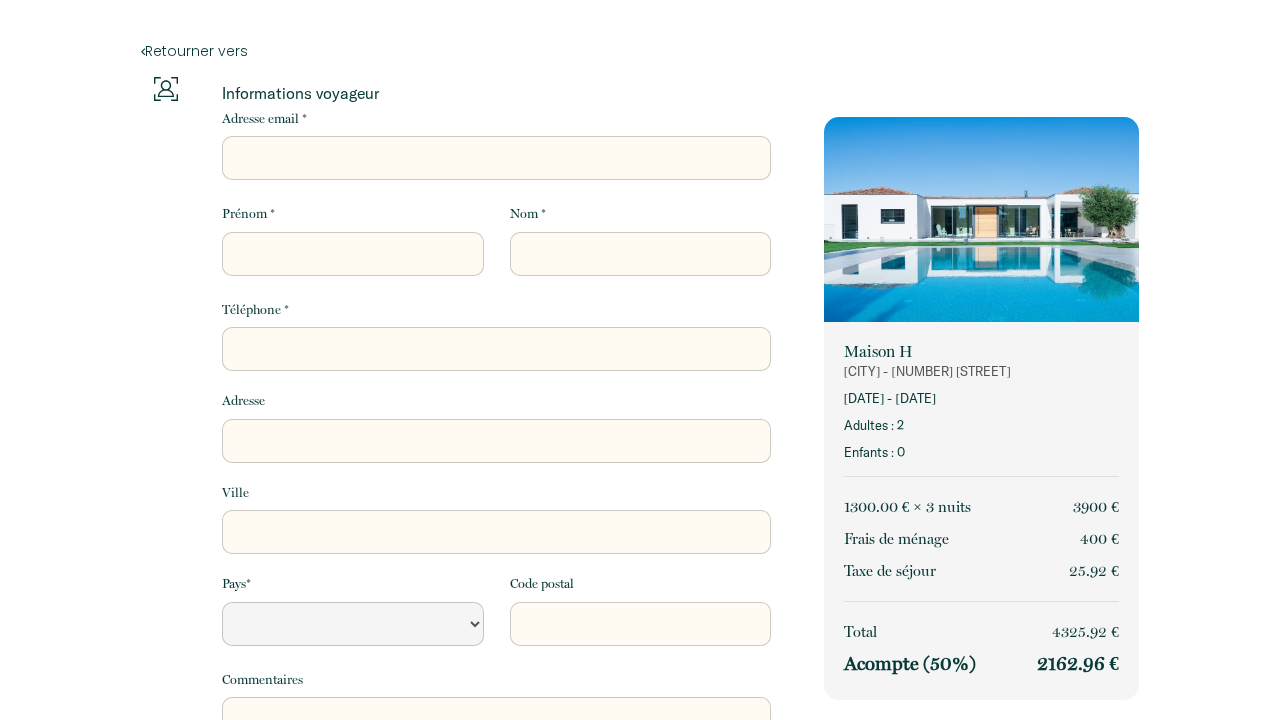 select 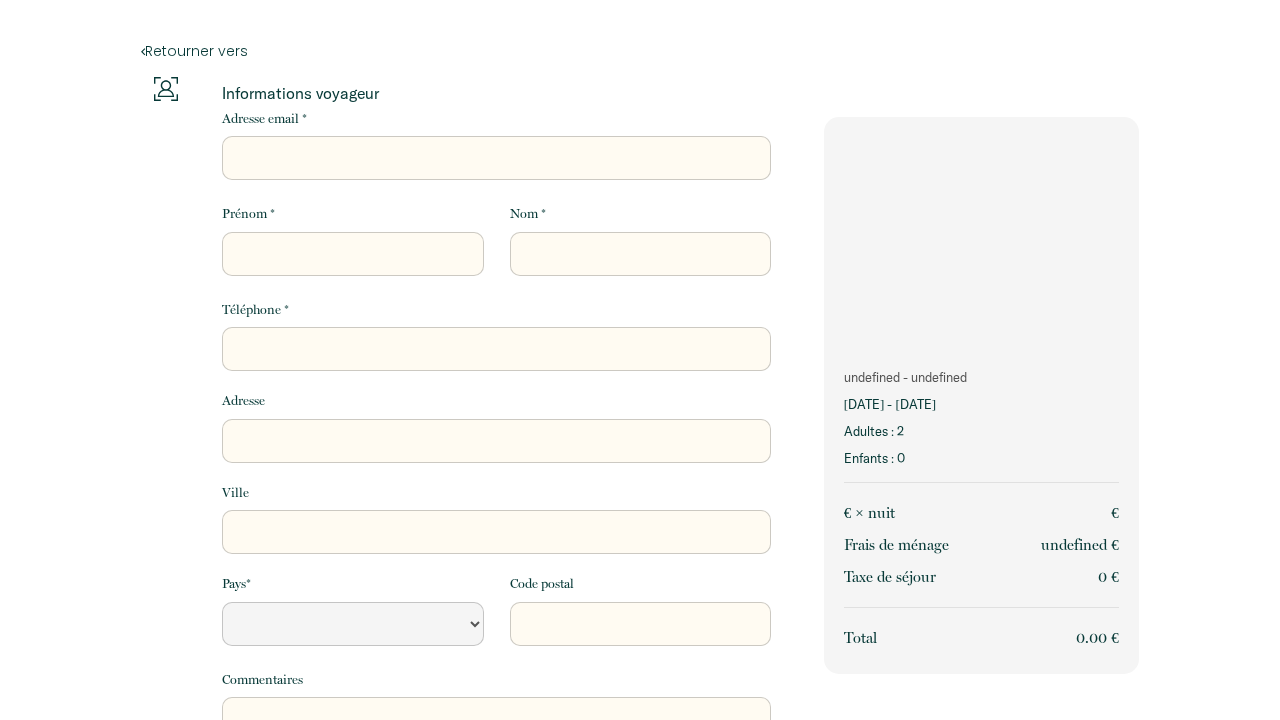 scroll, scrollTop: 0, scrollLeft: 0, axis: both 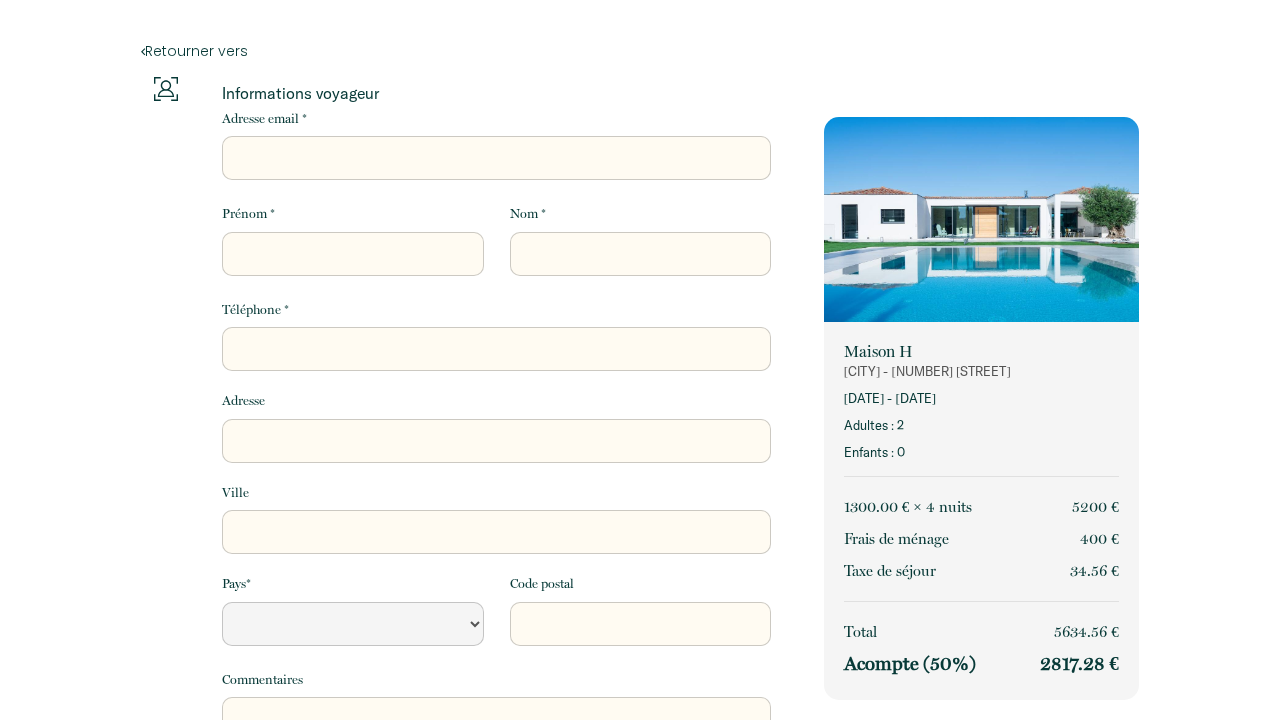 select 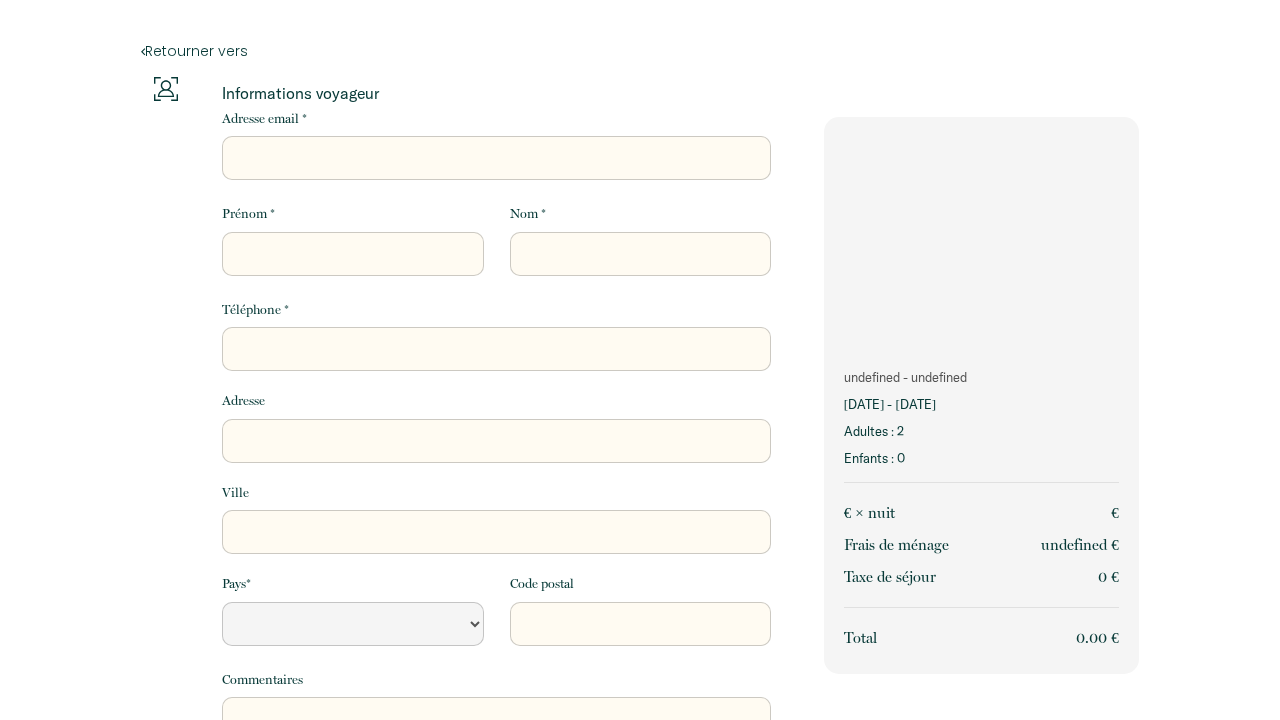 scroll, scrollTop: 0, scrollLeft: 0, axis: both 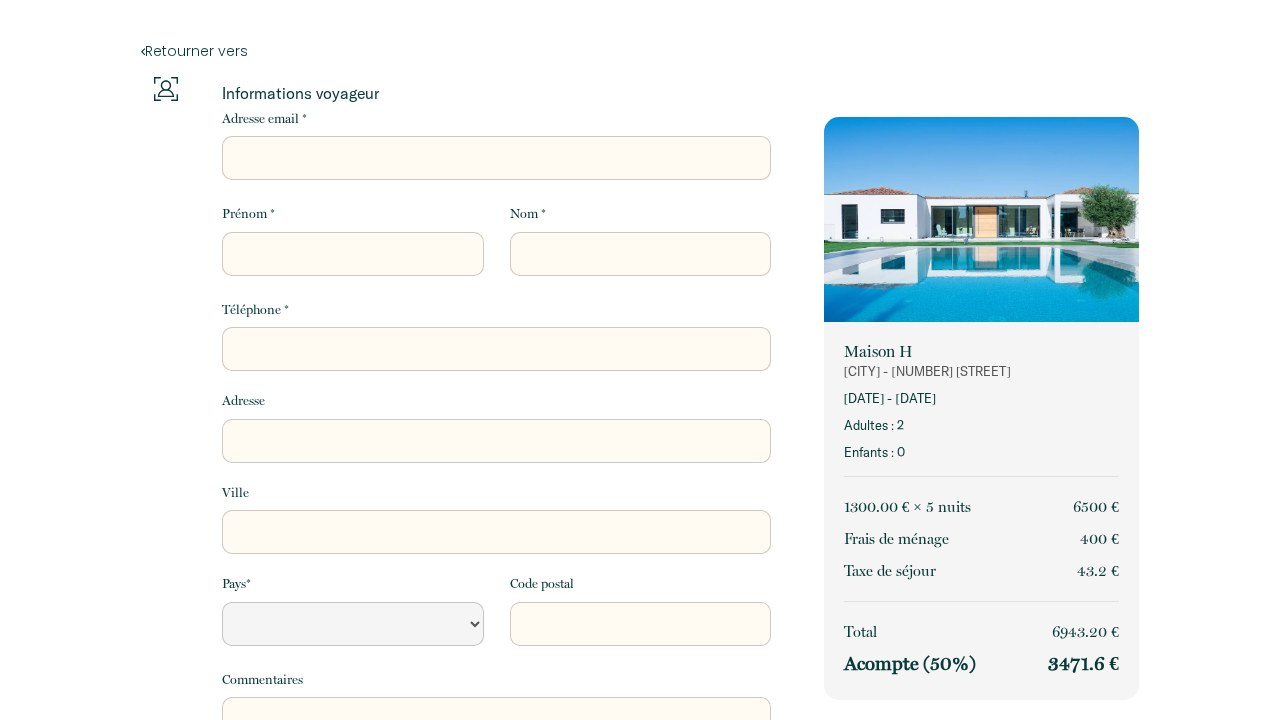 select 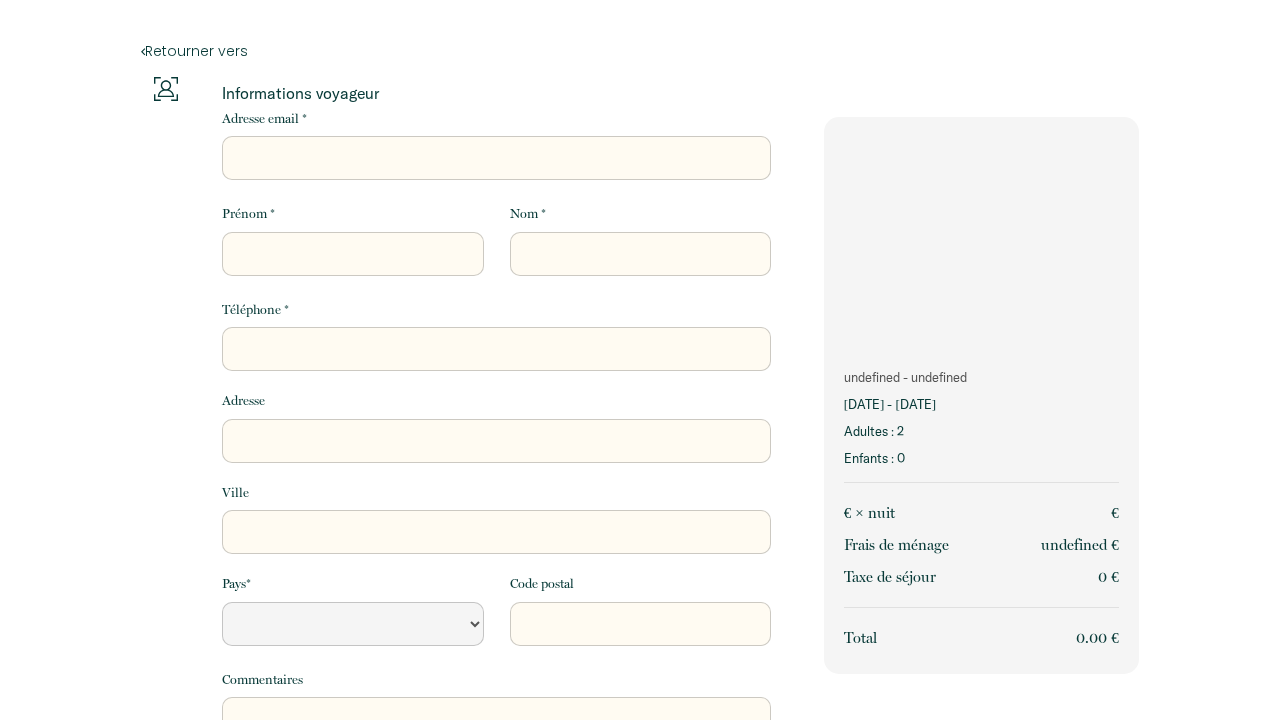 scroll, scrollTop: 0, scrollLeft: 0, axis: both 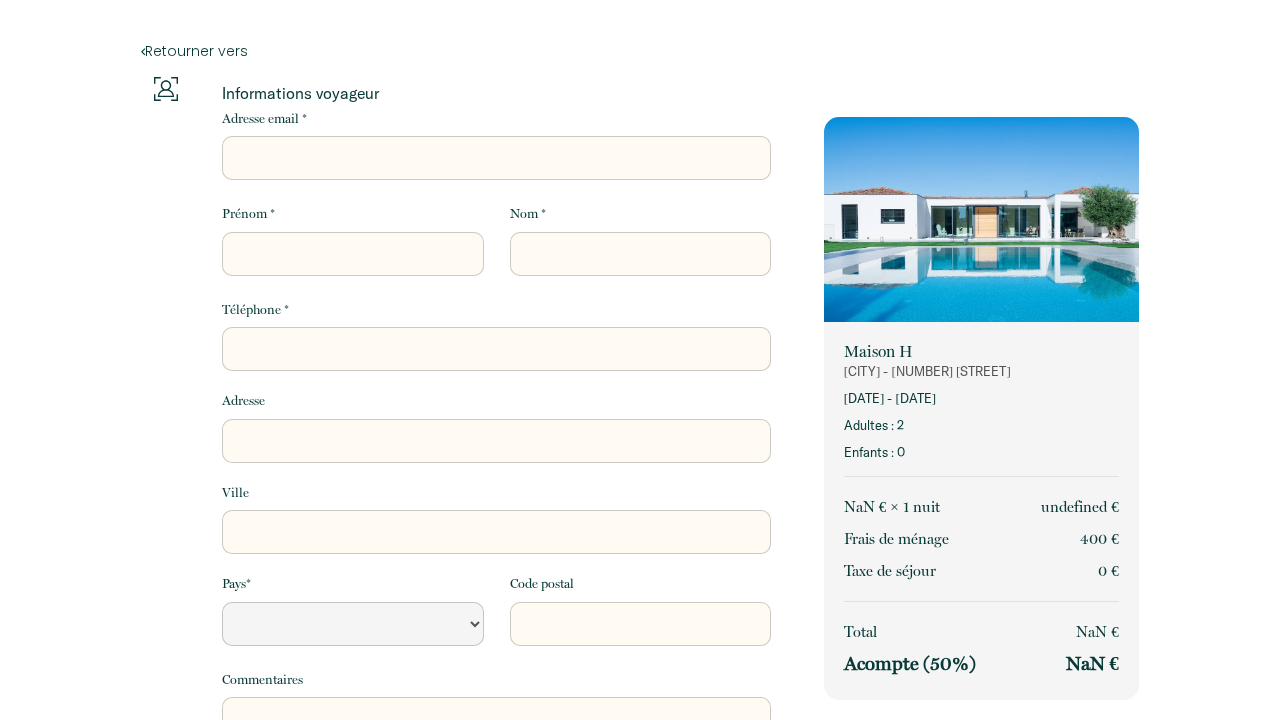 select 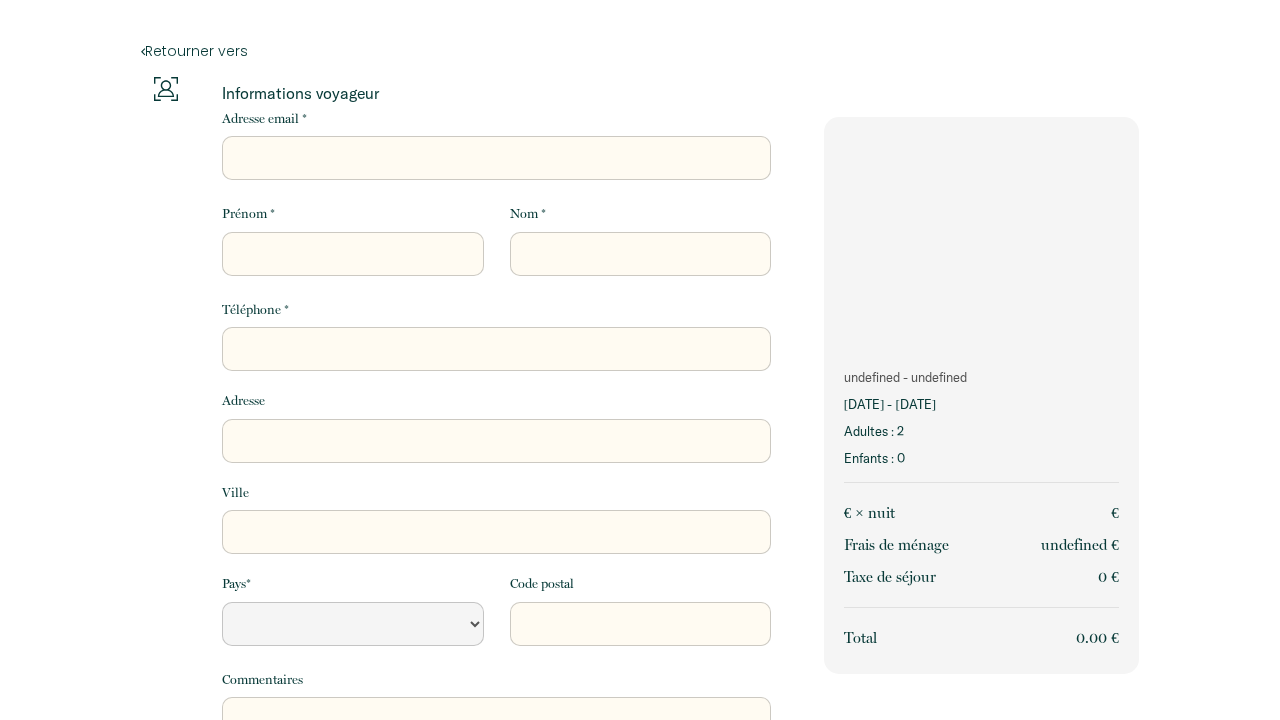scroll, scrollTop: 0, scrollLeft: 0, axis: both 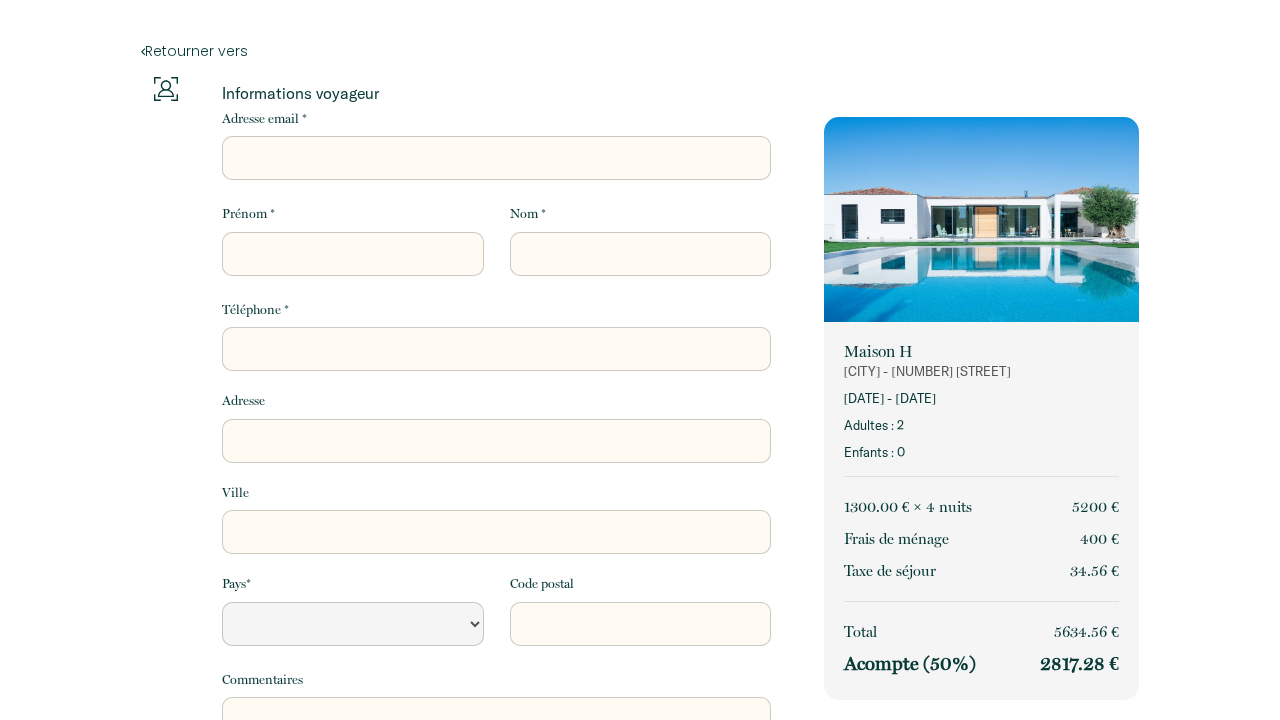 select 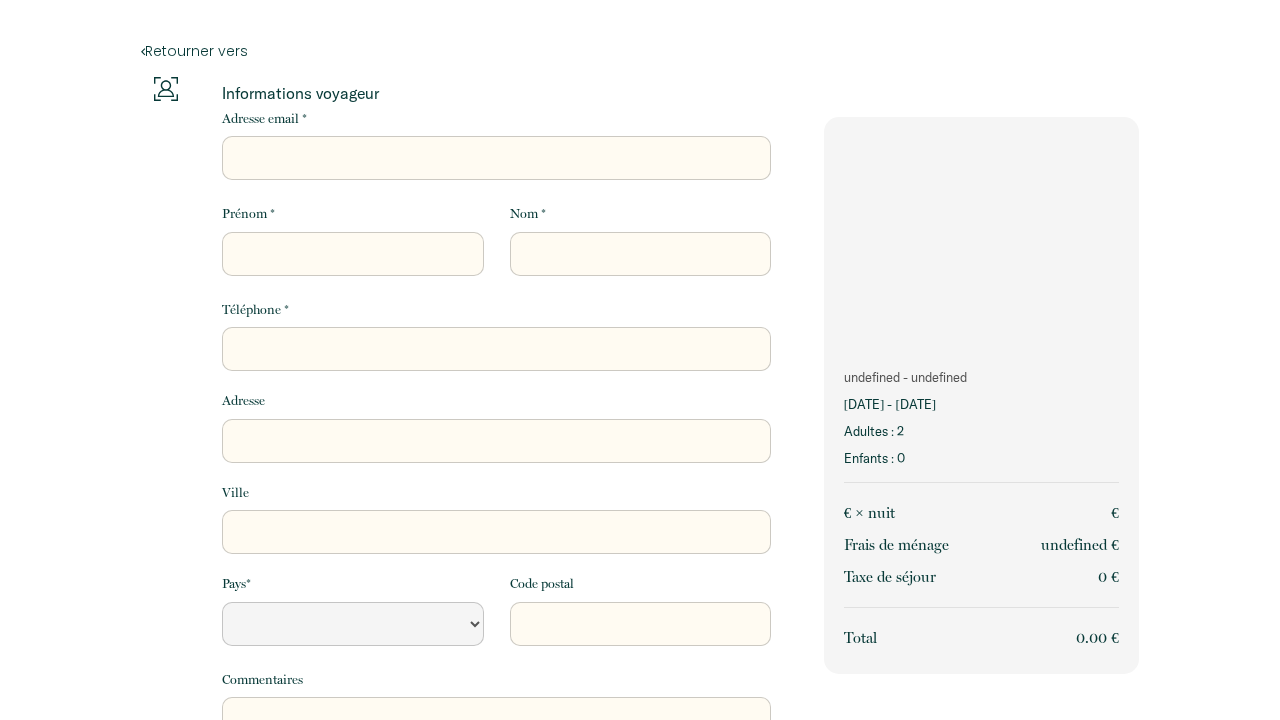 scroll, scrollTop: 0, scrollLeft: 0, axis: both 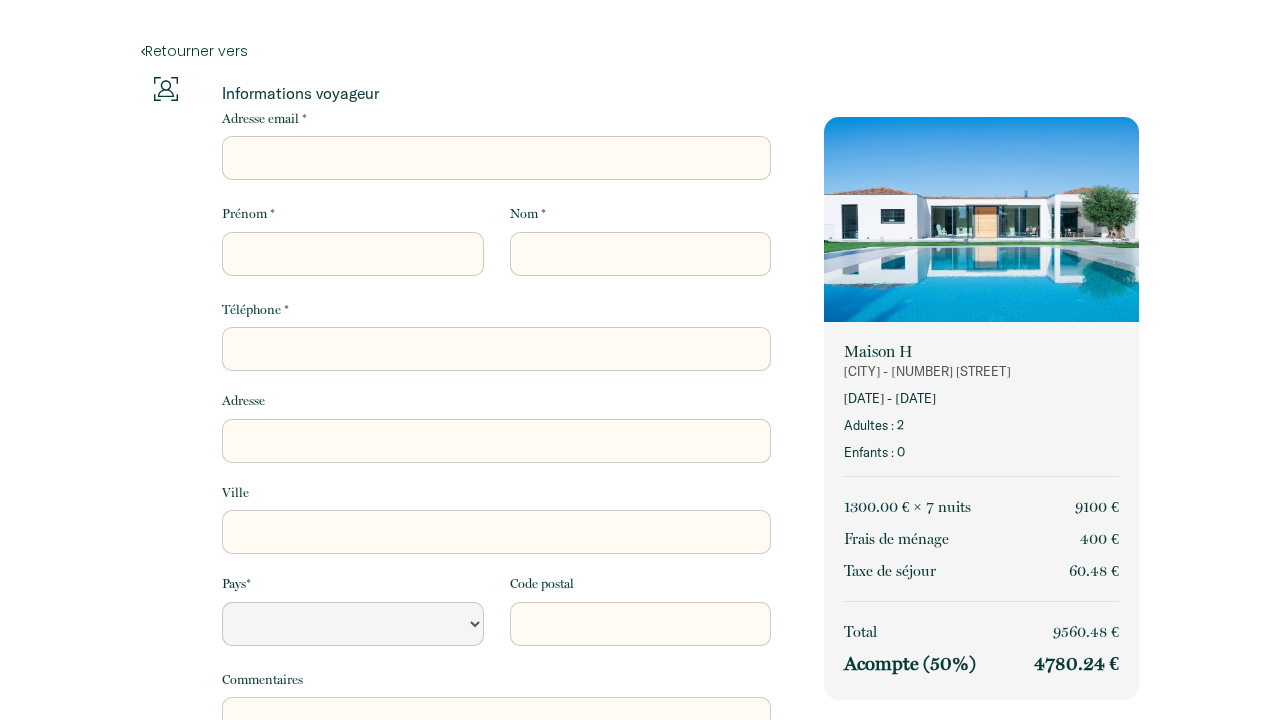 select 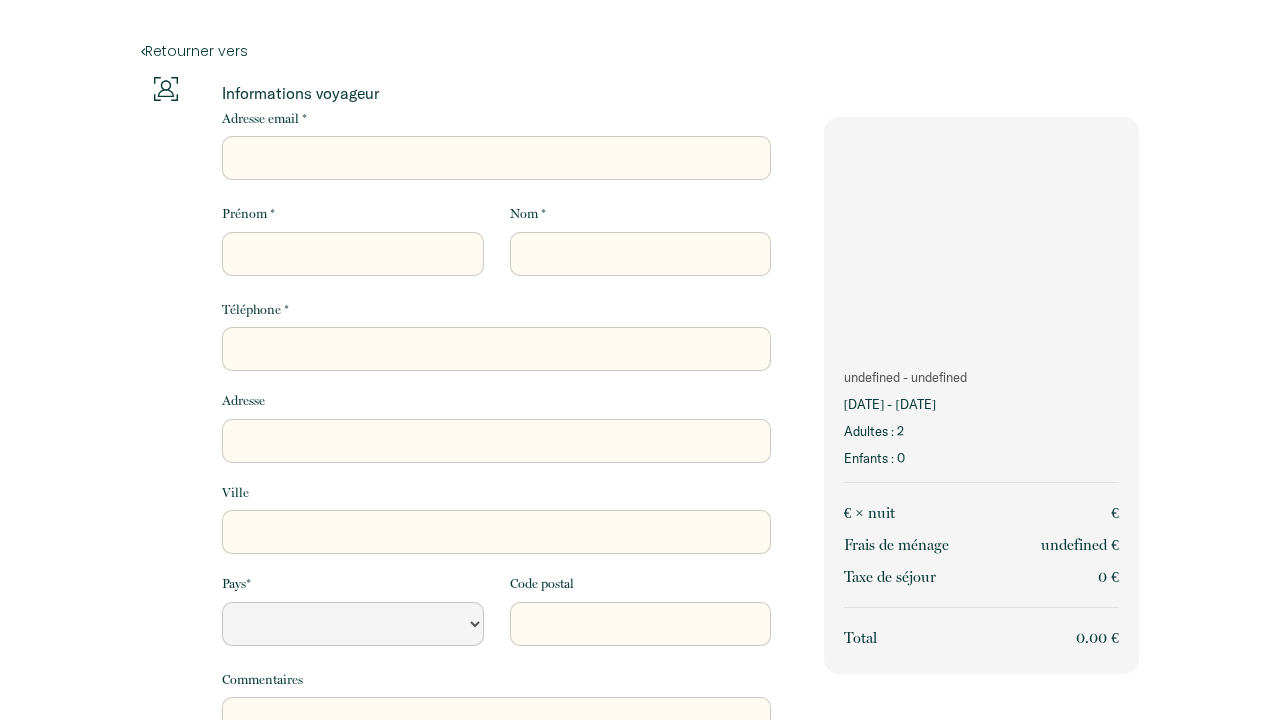 scroll, scrollTop: 0, scrollLeft: 0, axis: both 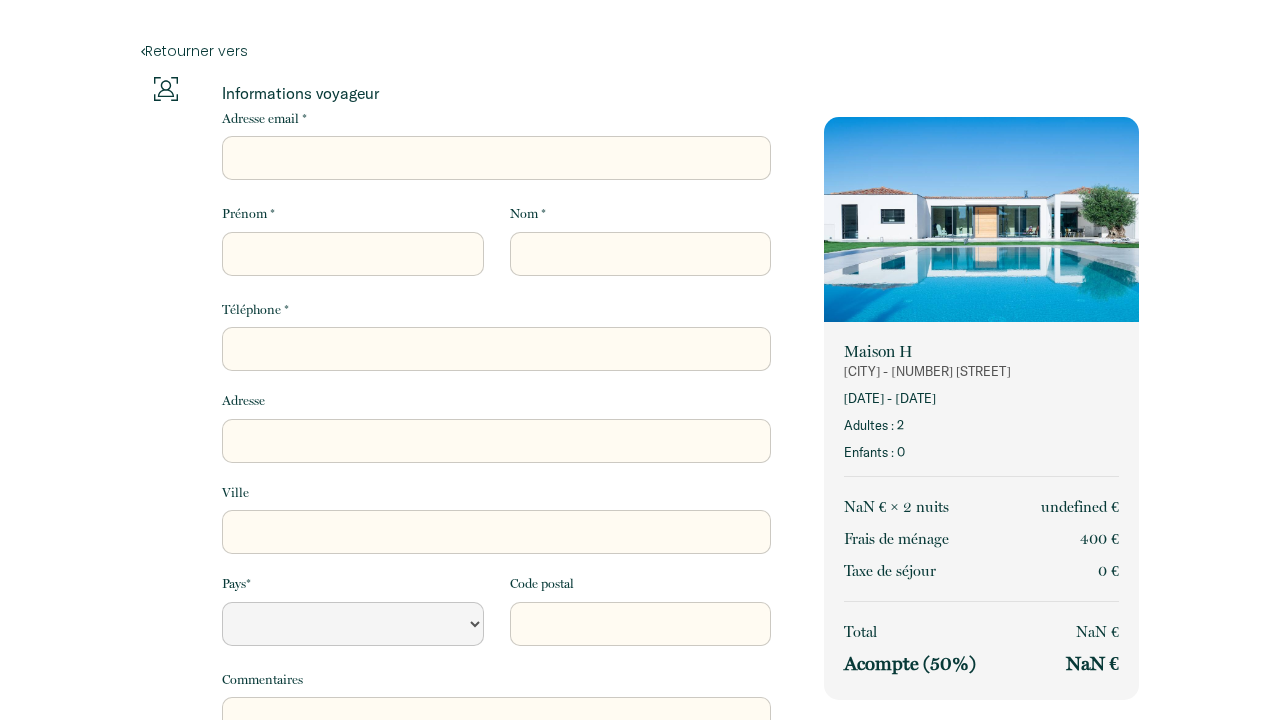 select 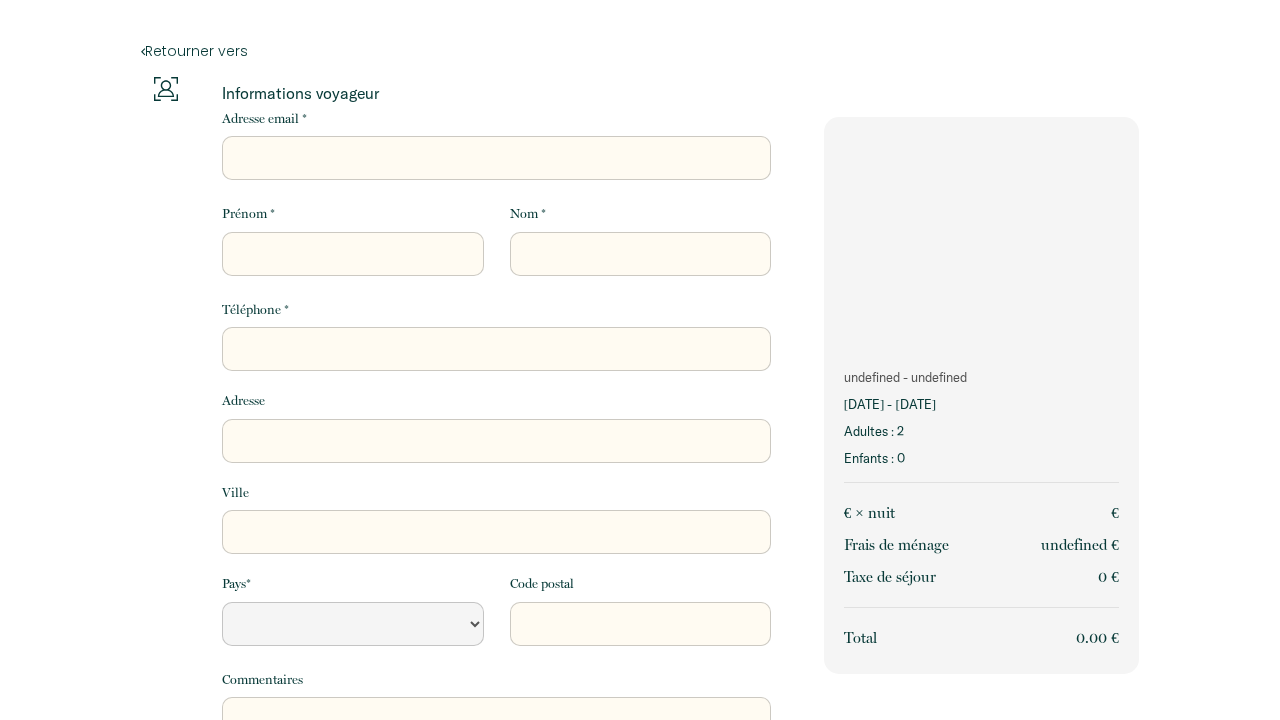 scroll, scrollTop: 0, scrollLeft: 0, axis: both 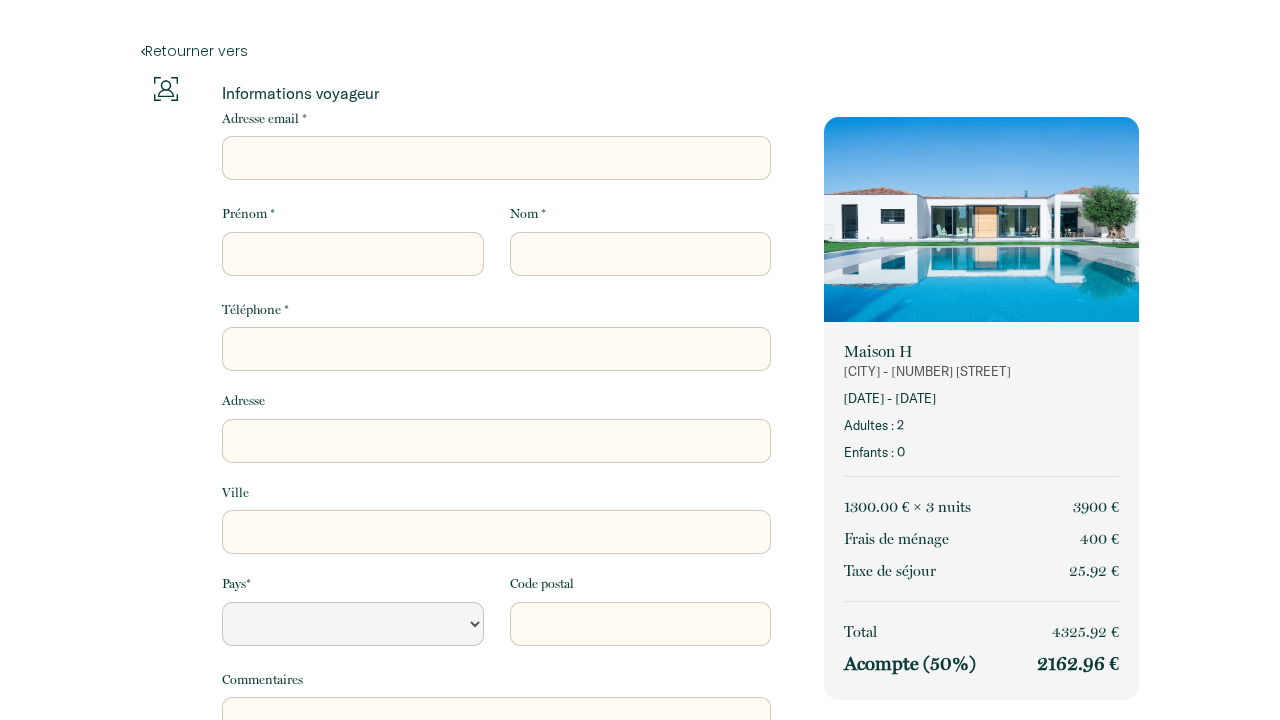 select 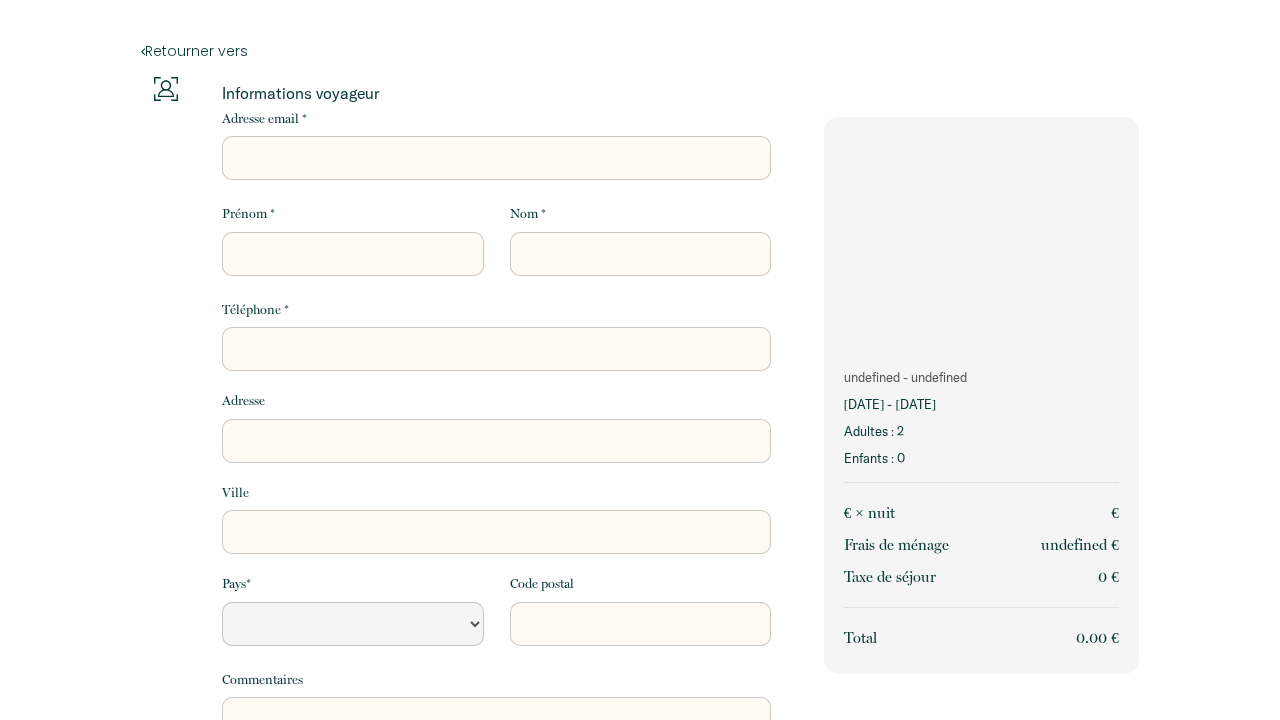 scroll, scrollTop: 0, scrollLeft: 0, axis: both 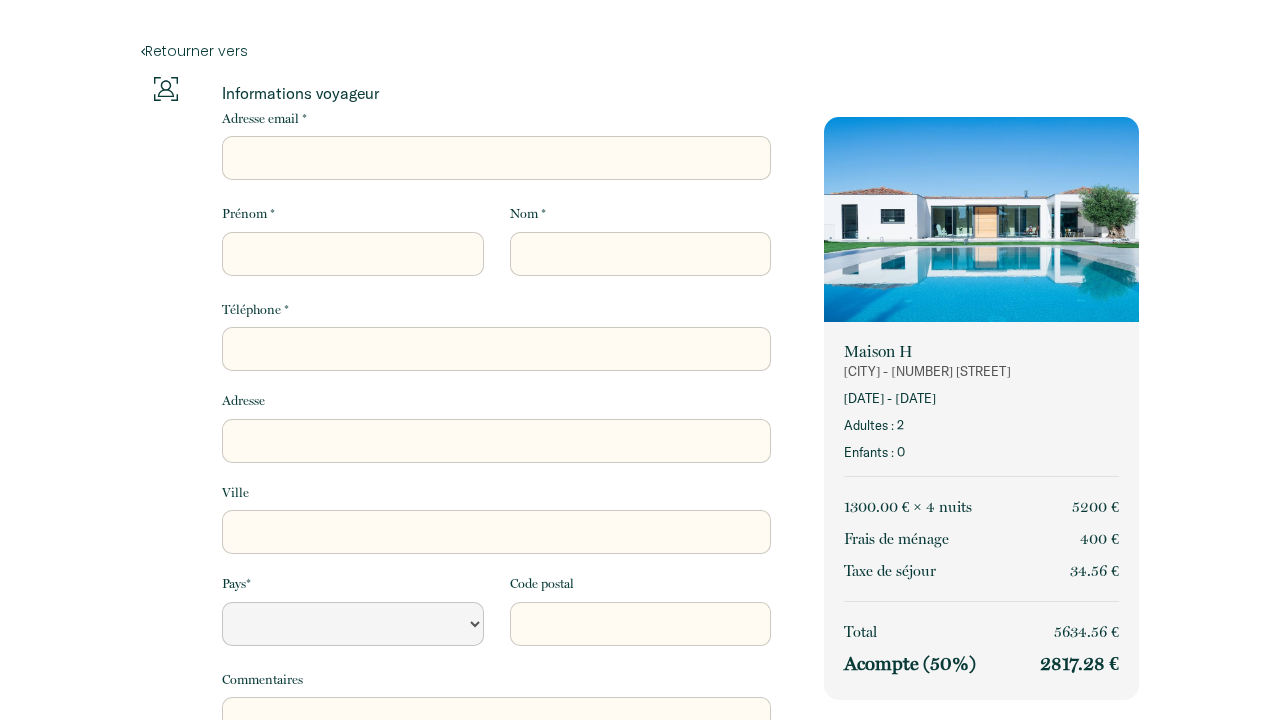 select 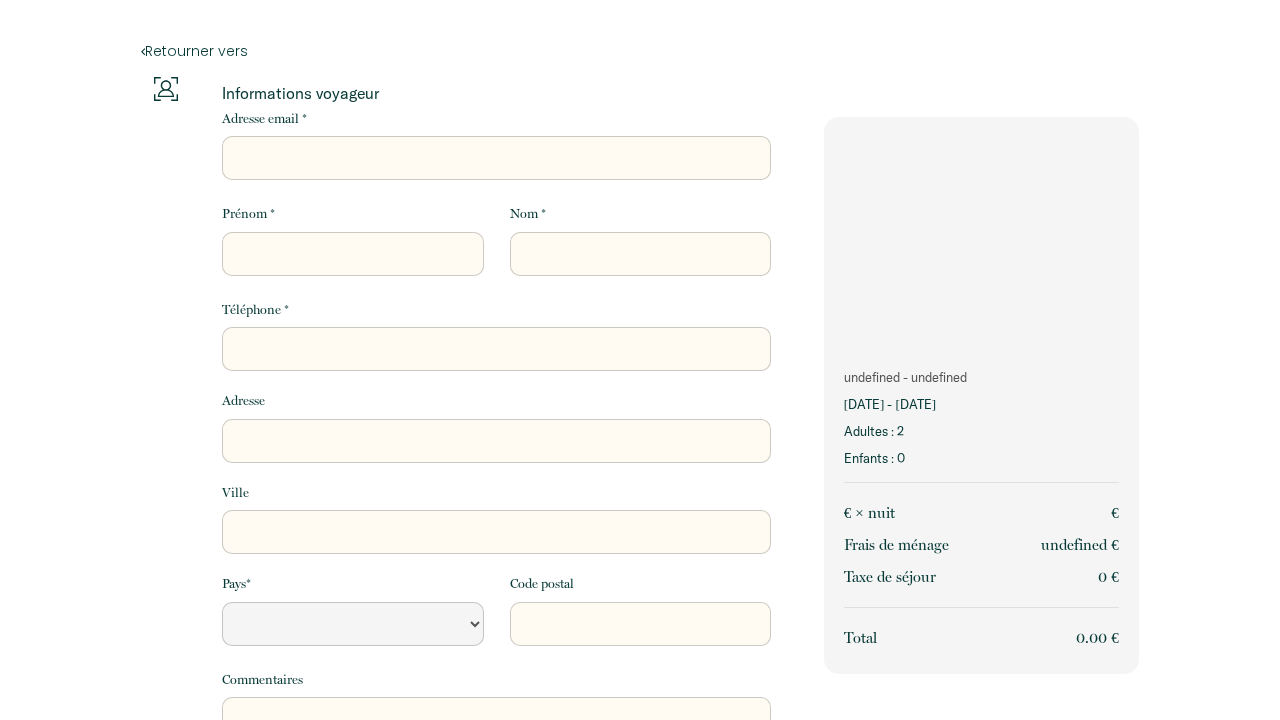 scroll, scrollTop: 0, scrollLeft: 0, axis: both 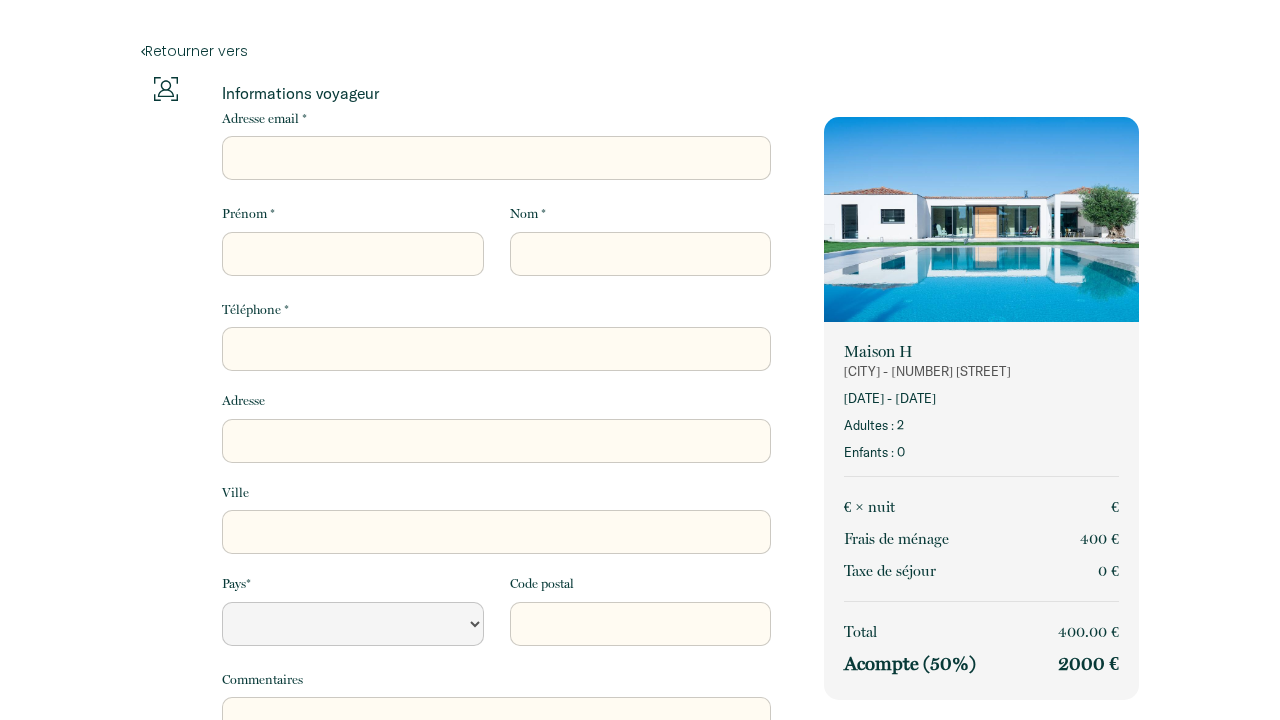select 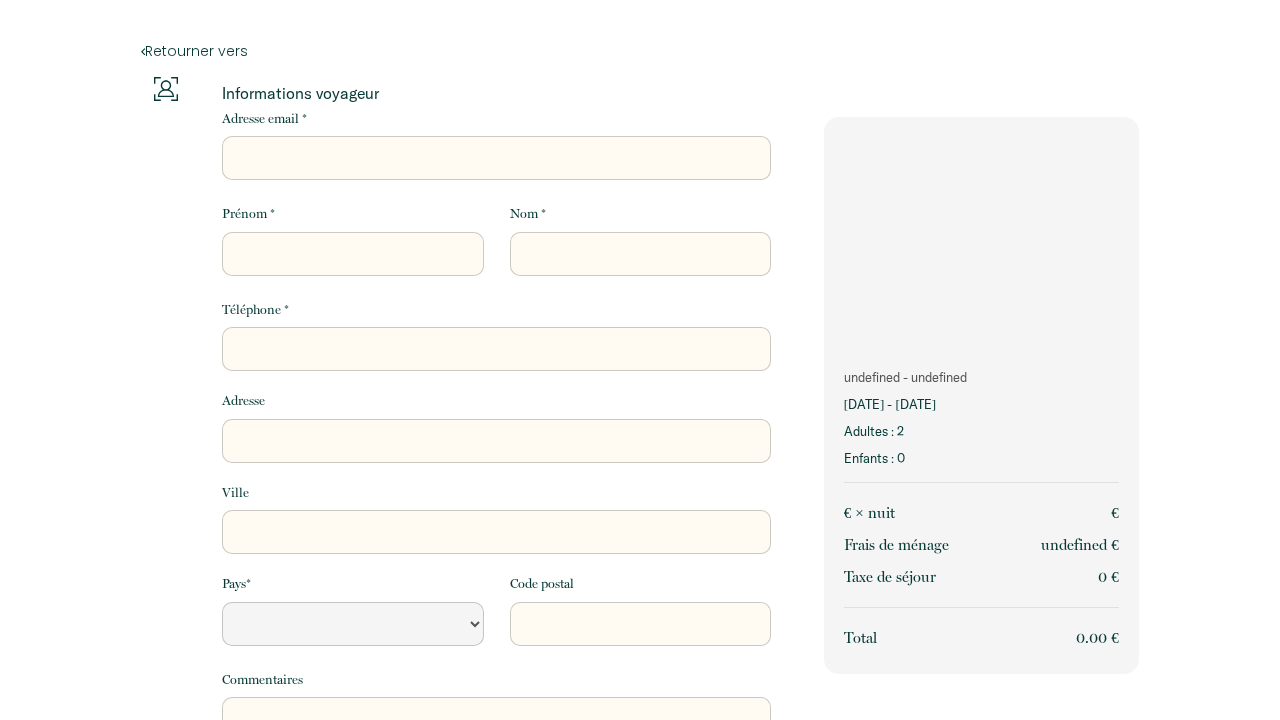 scroll, scrollTop: 0, scrollLeft: 0, axis: both 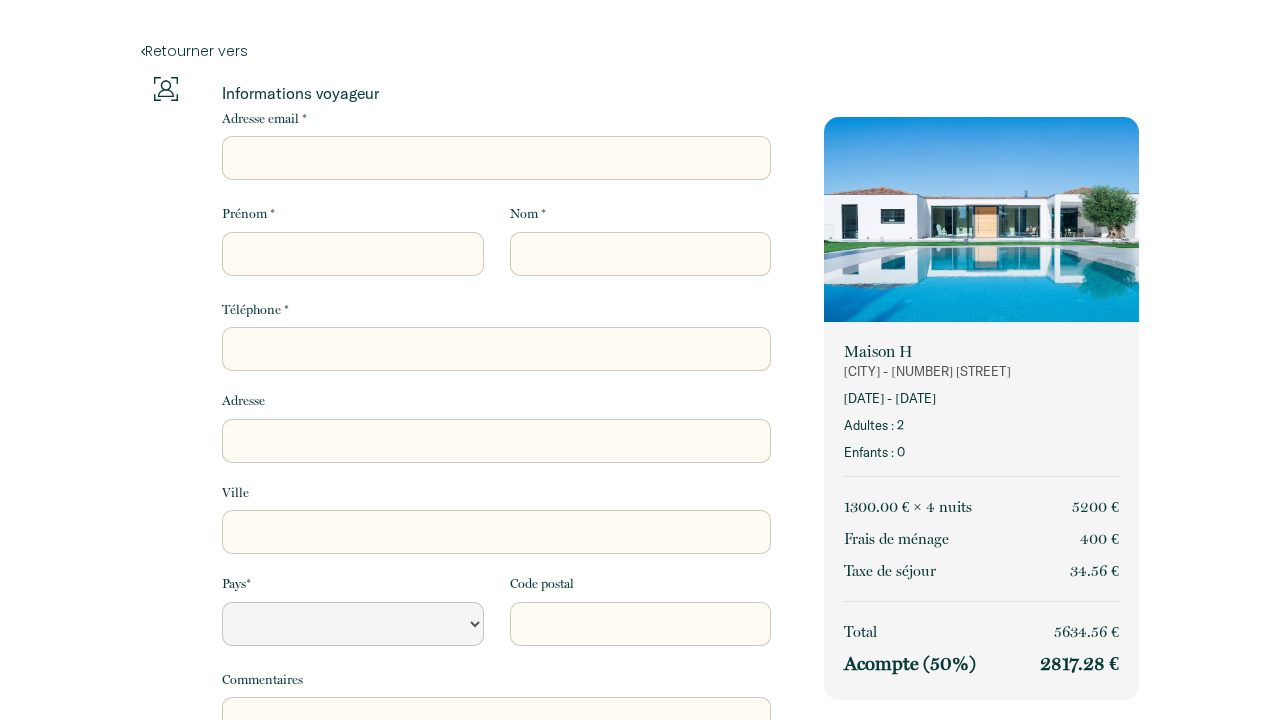 select 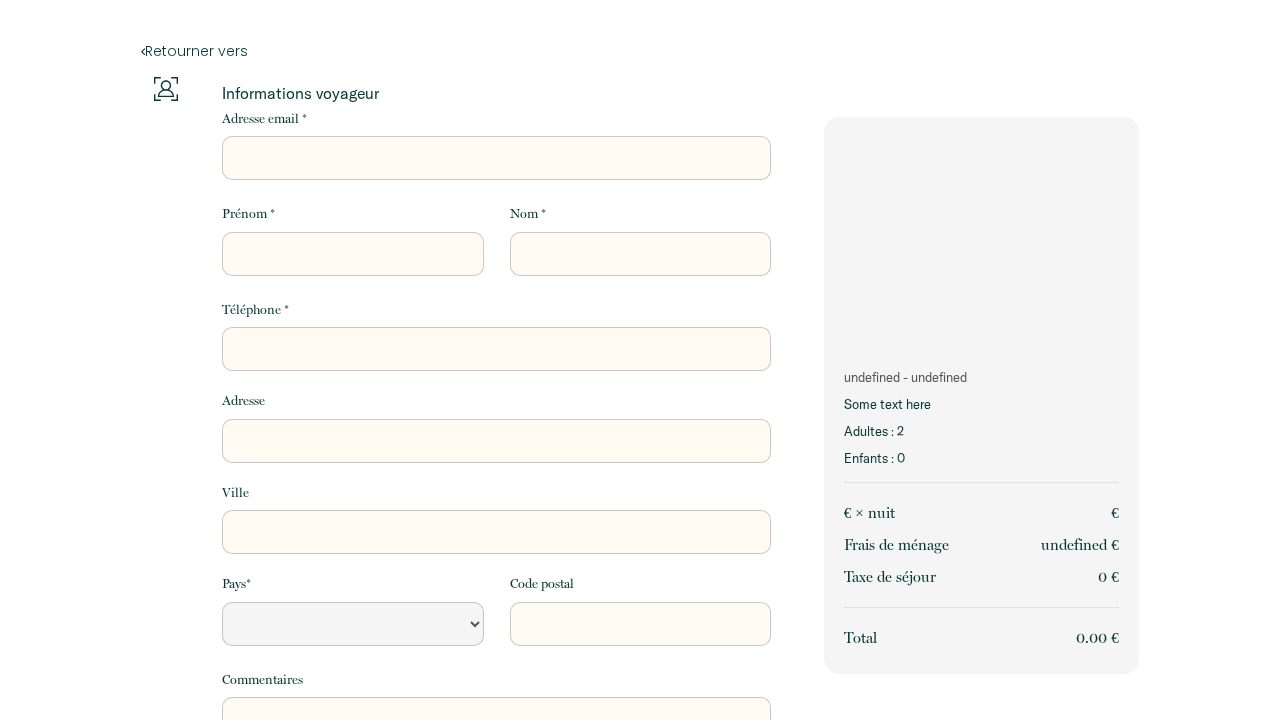 scroll, scrollTop: 0, scrollLeft: 0, axis: both 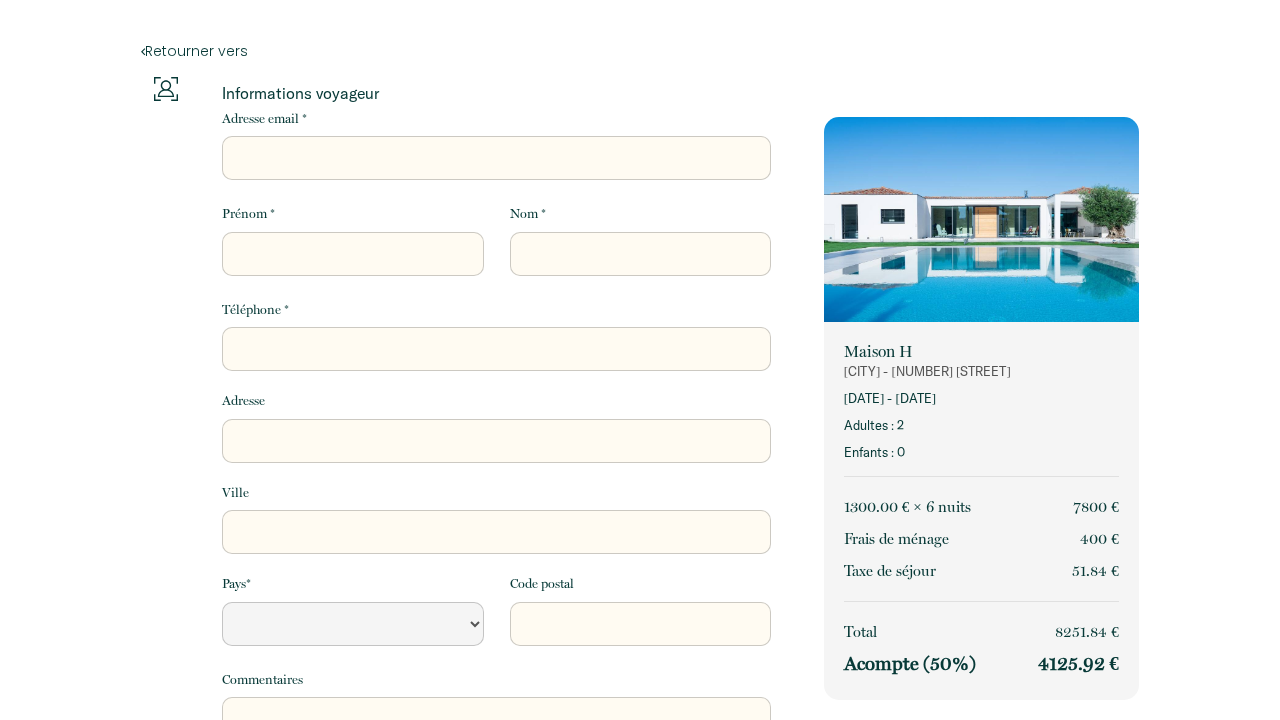 select 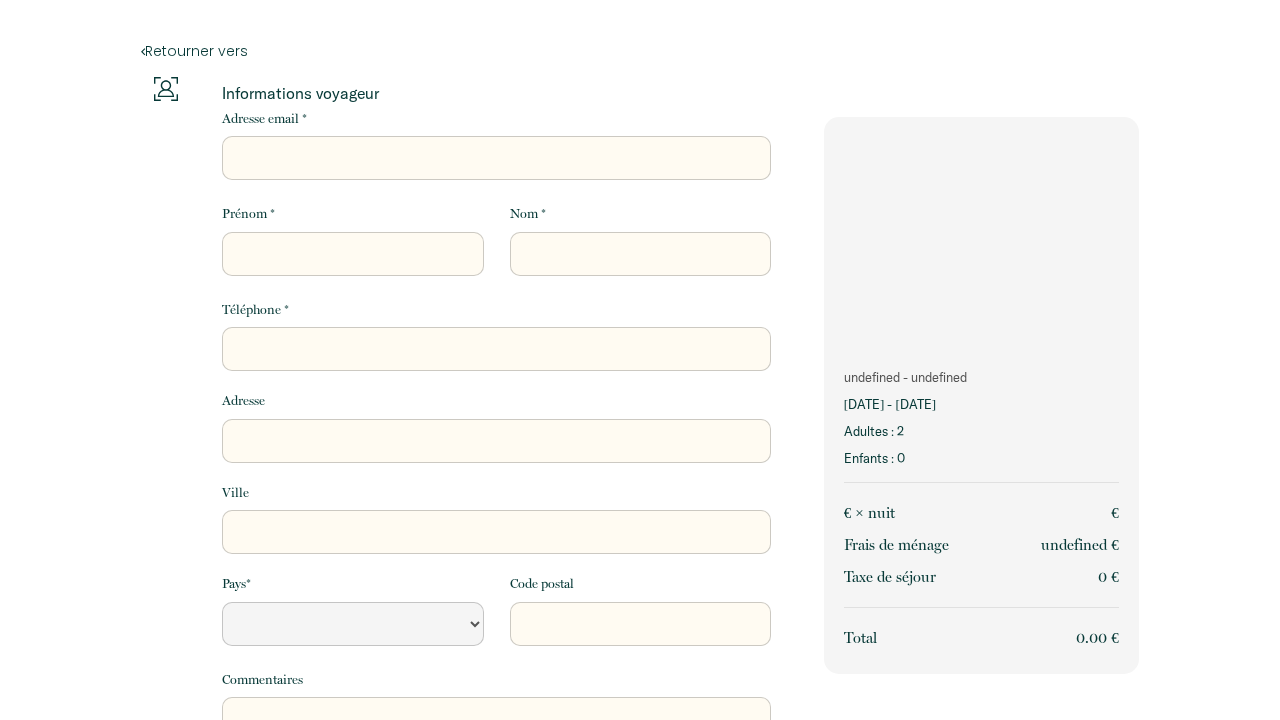 scroll, scrollTop: 0, scrollLeft: 0, axis: both 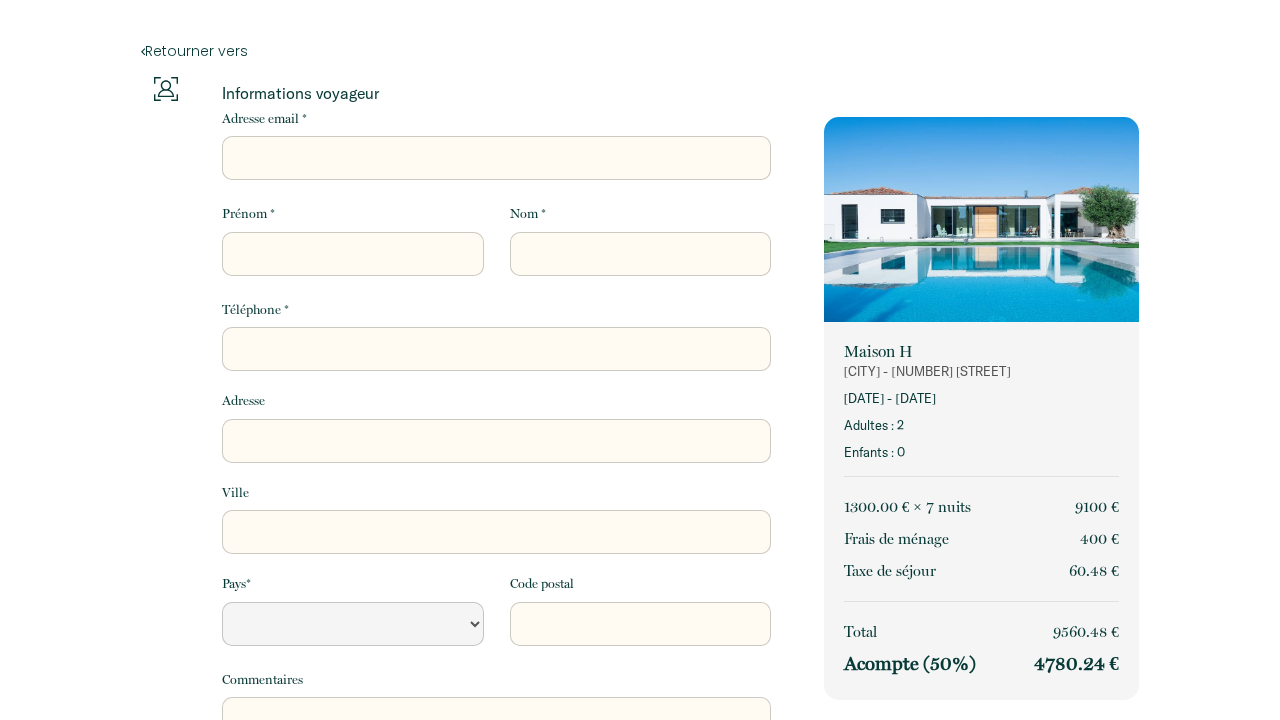 select 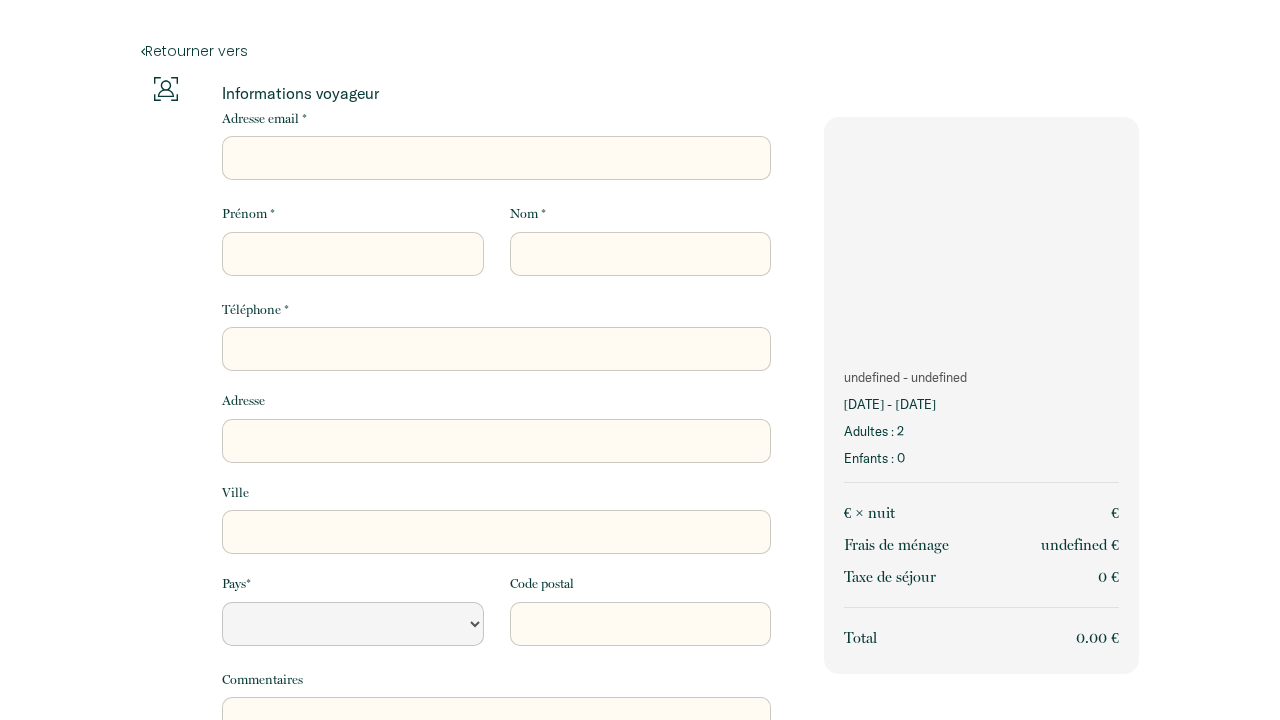 scroll, scrollTop: 0, scrollLeft: 0, axis: both 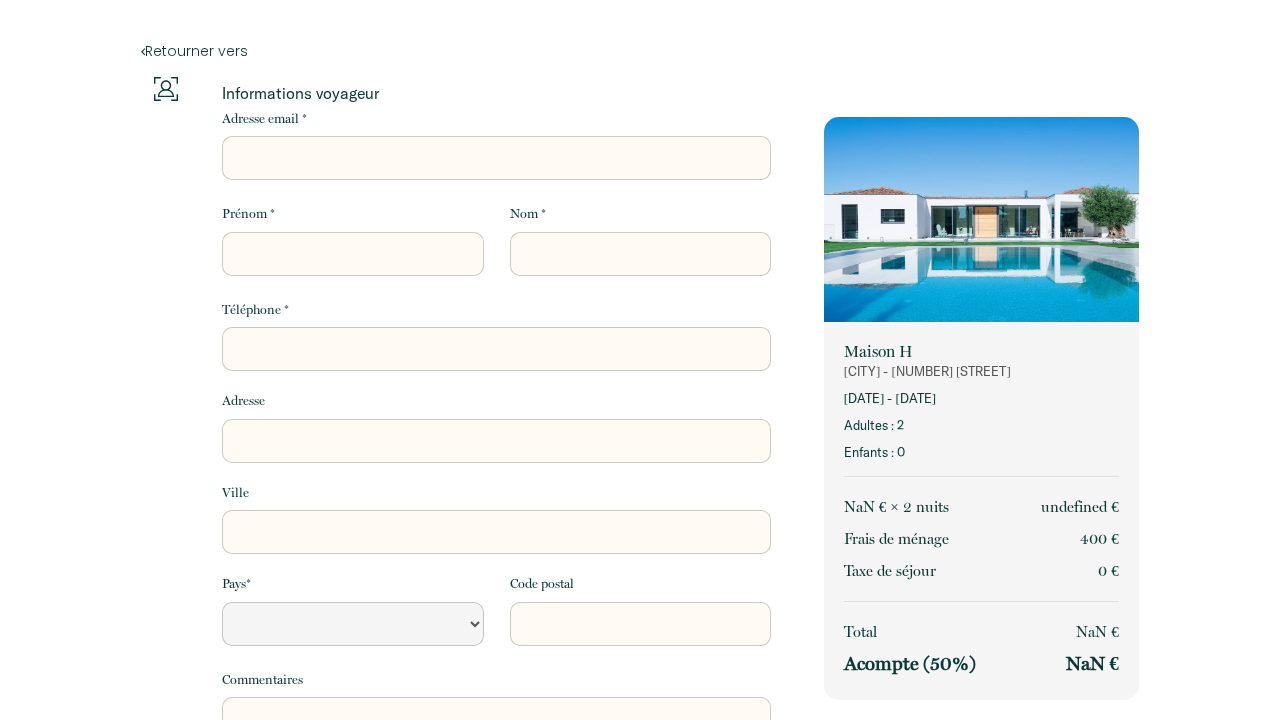 select 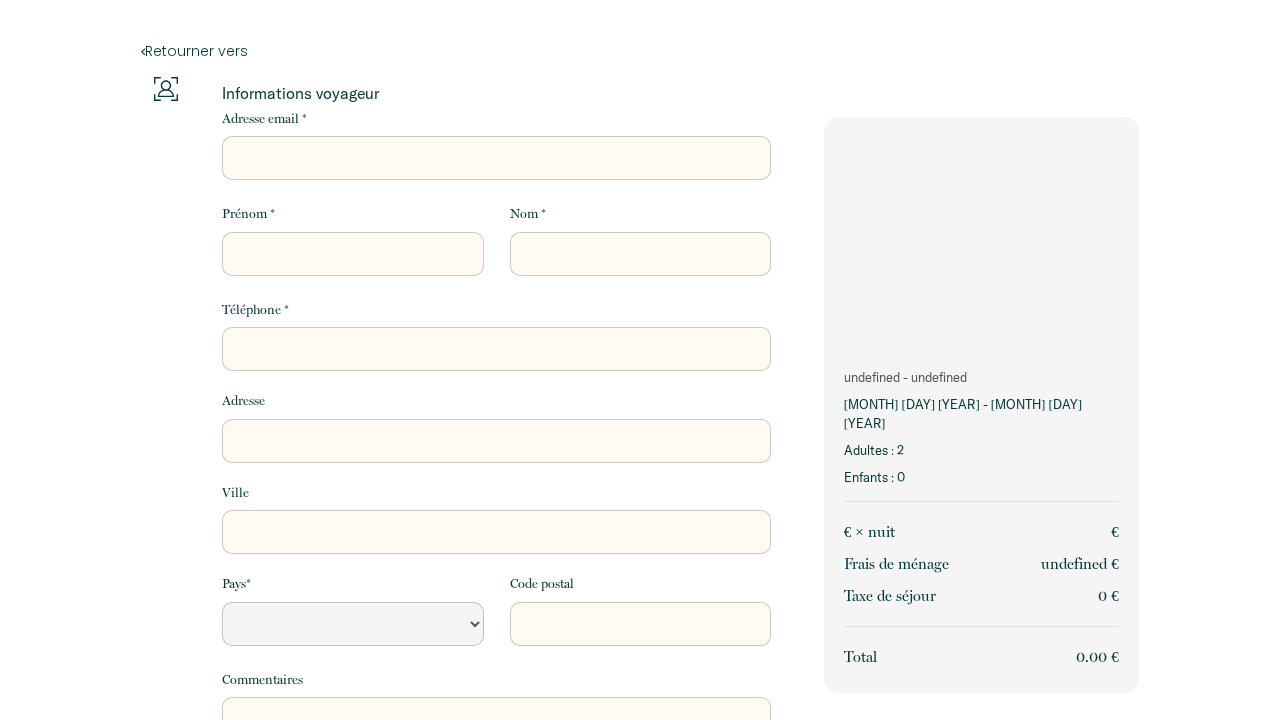 scroll, scrollTop: 0, scrollLeft: 0, axis: both 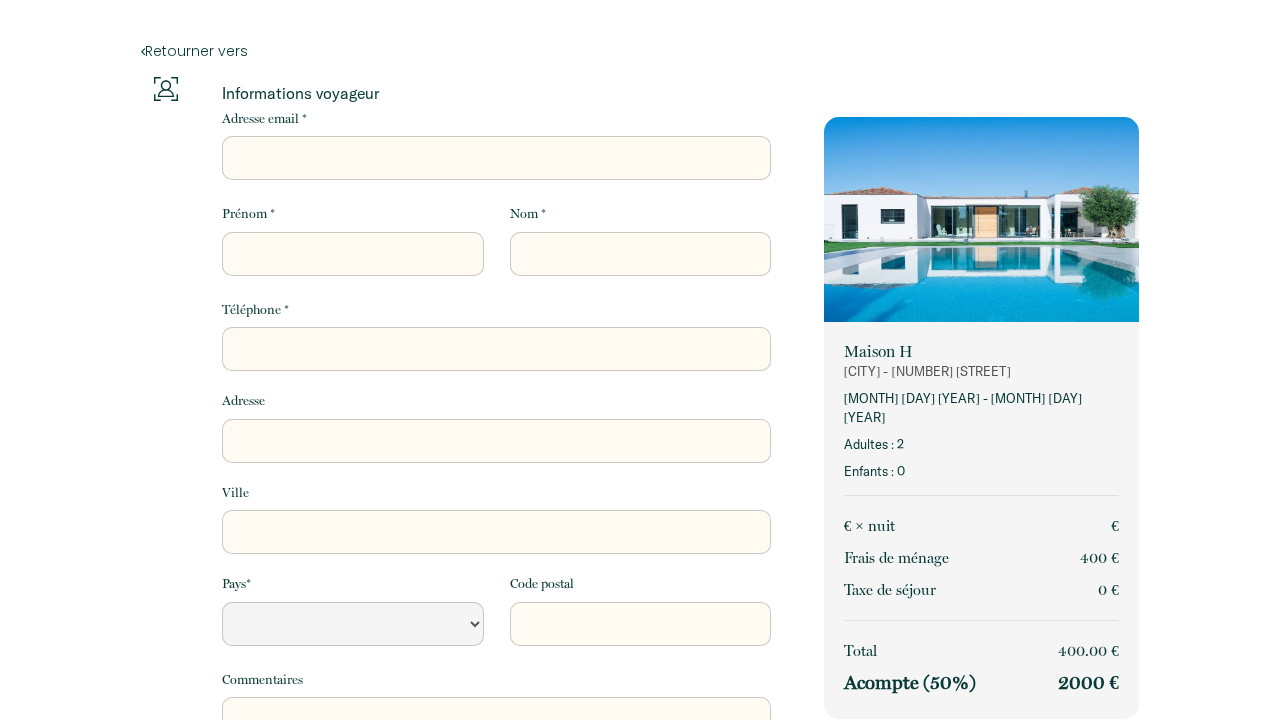 select 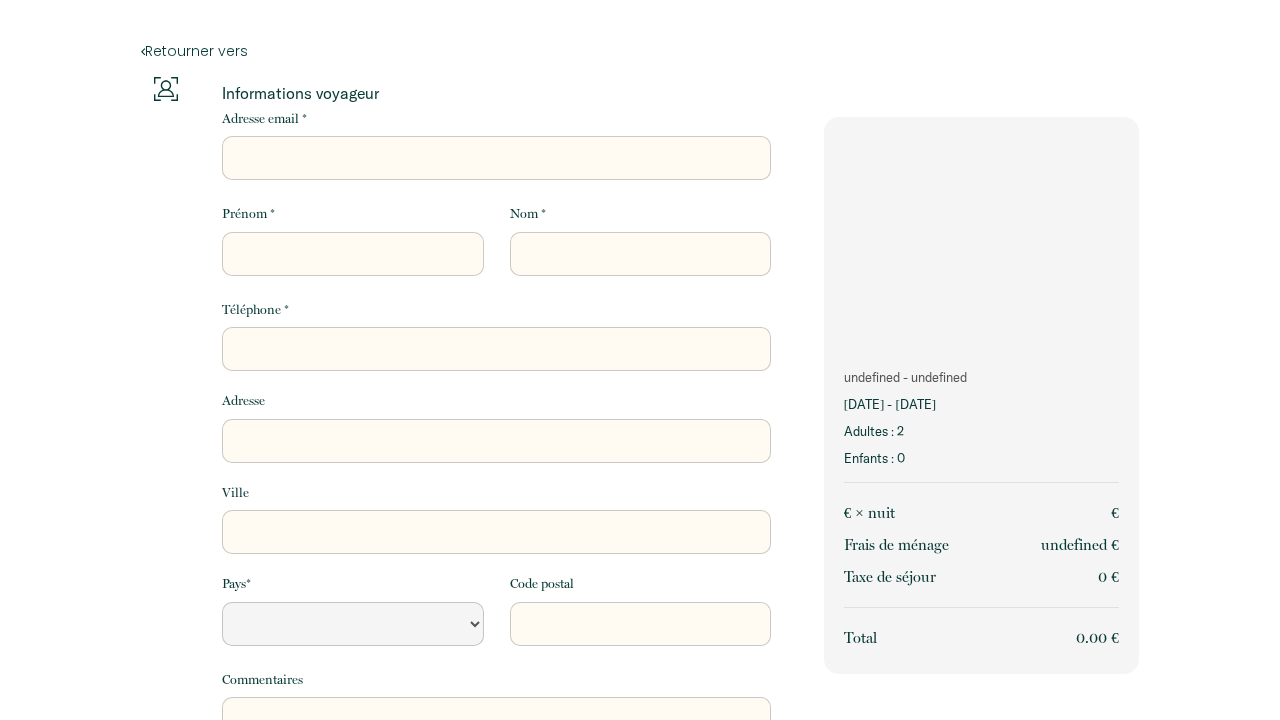 scroll, scrollTop: 0, scrollLeft: 0, axis: both 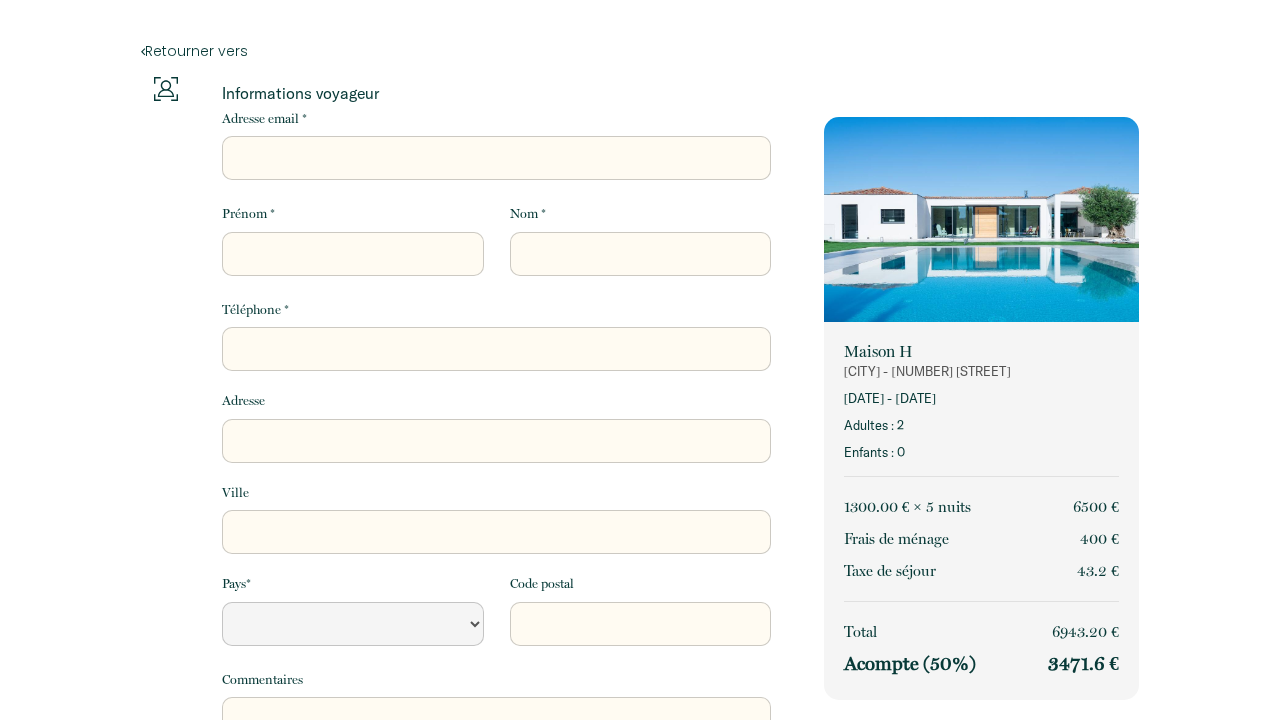 select 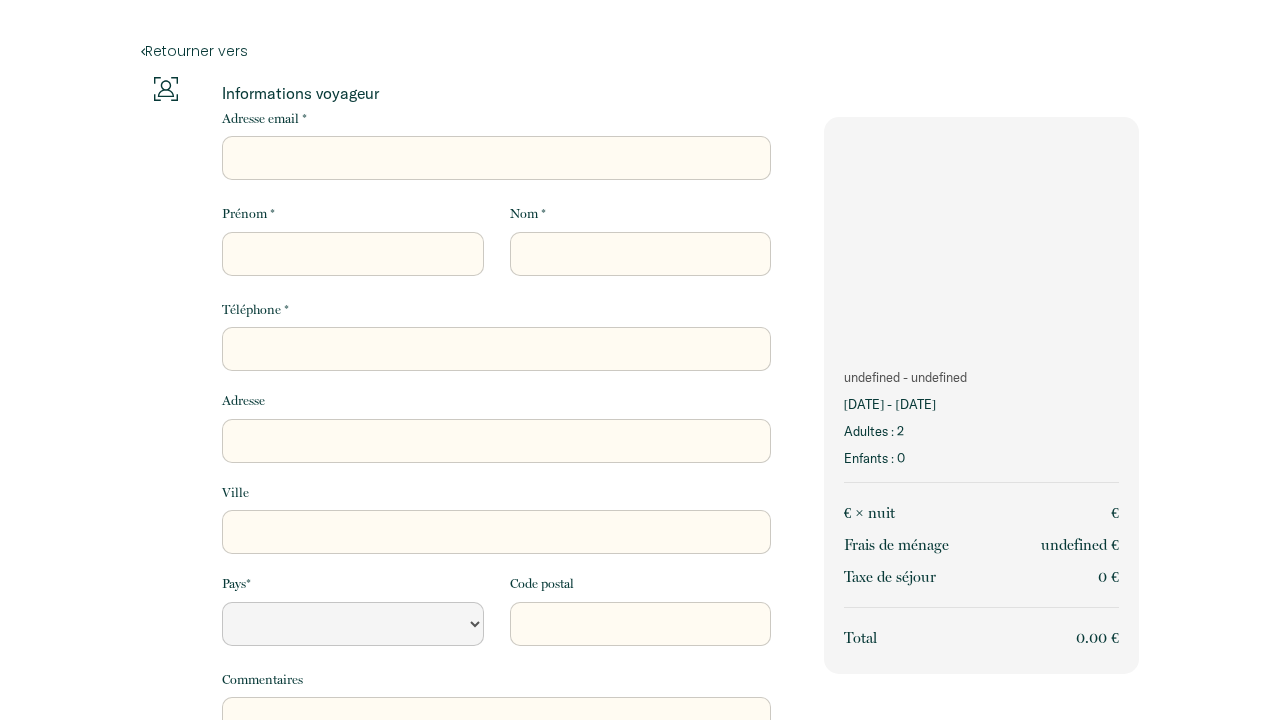 scroll, scrollTop: 0, scrollLeft: 0, axis: both 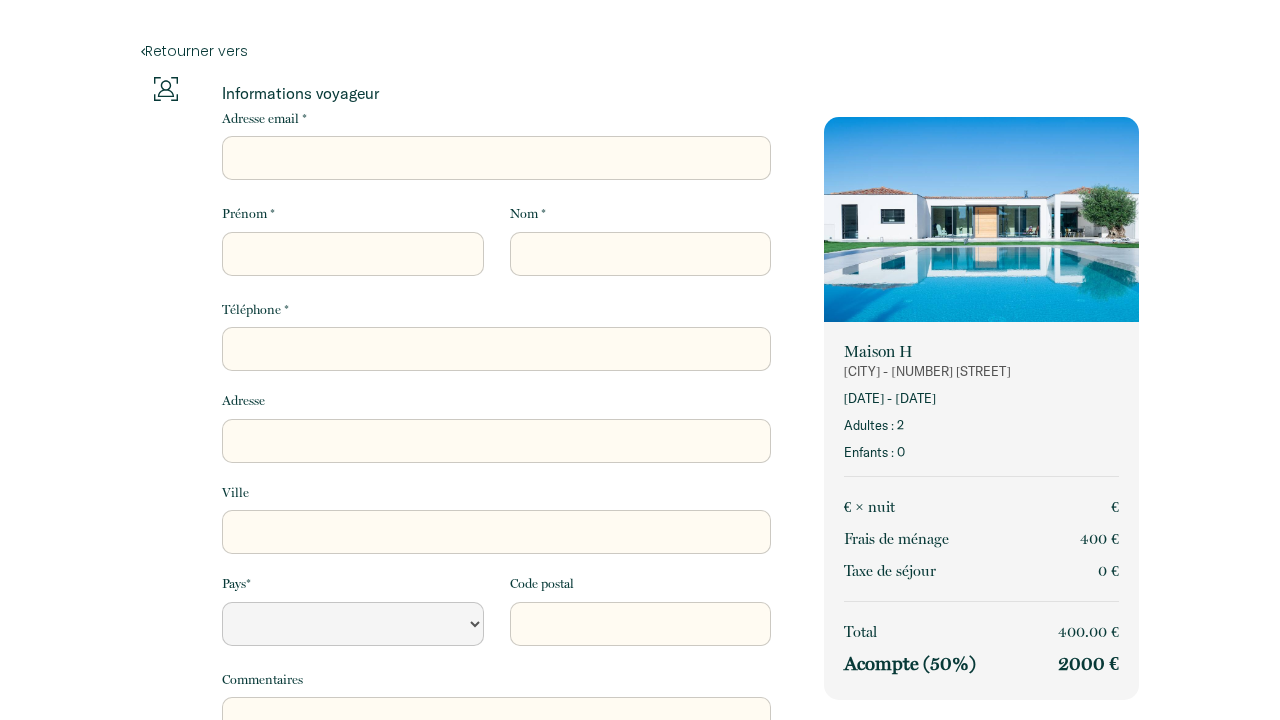 select 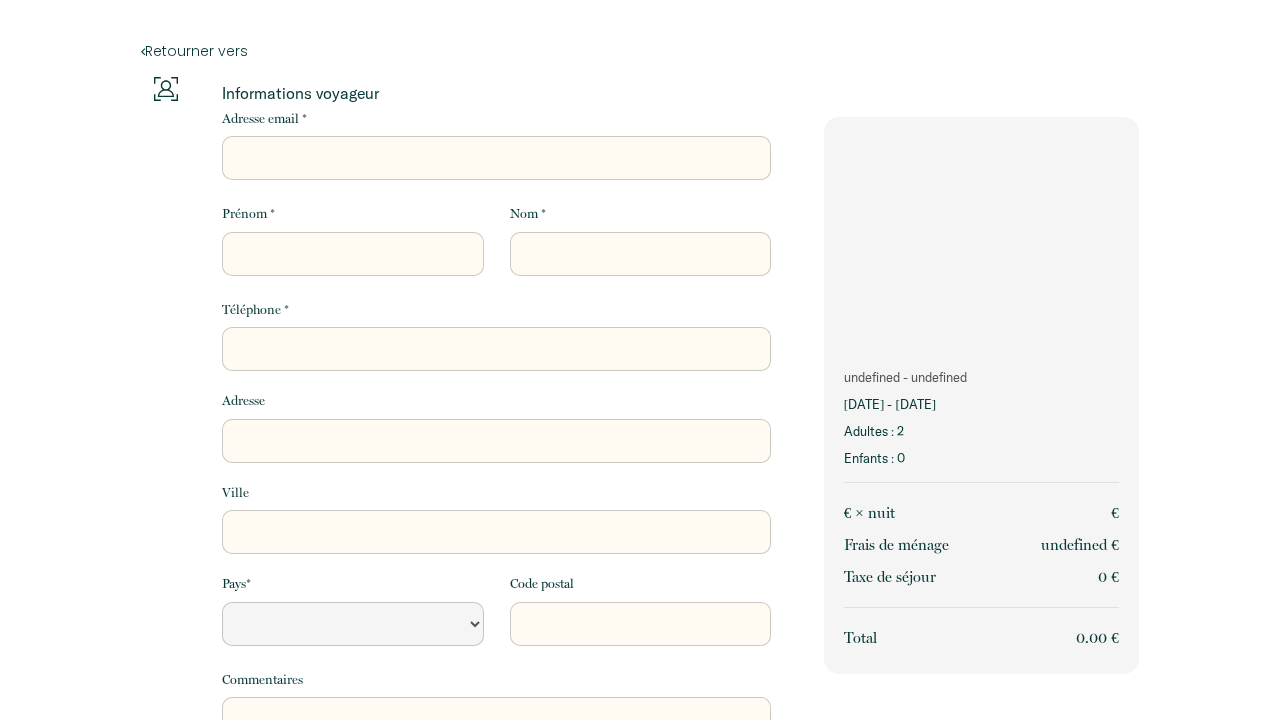 scroll, scrollTop: 0, scrollLeft: 0, axis: both 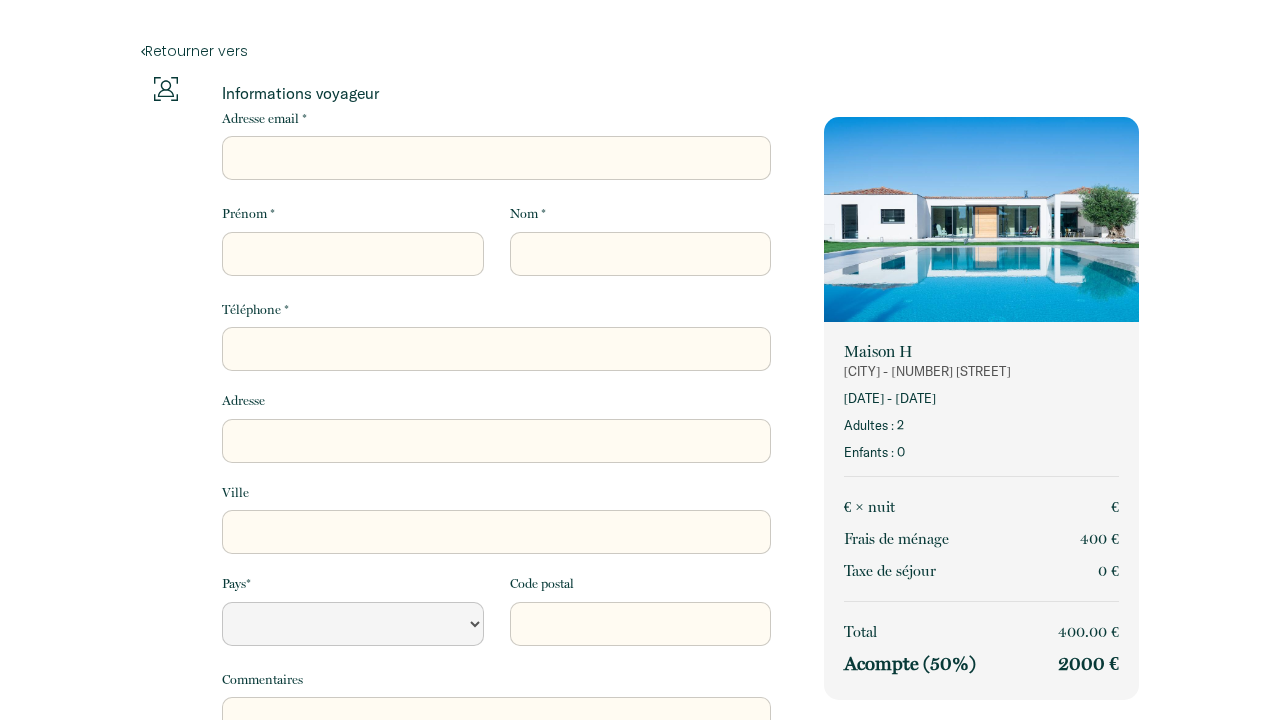 select 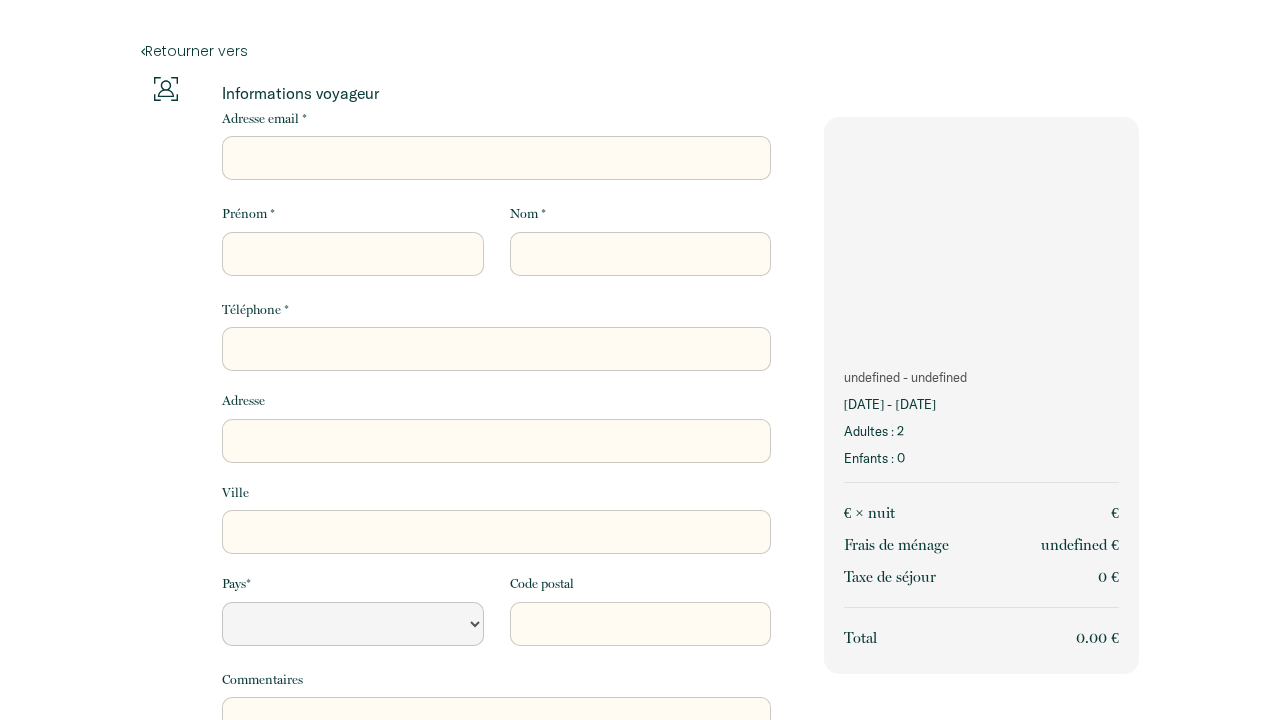 scroll, scrollTop: 0, scrollLeft: 0, axis: both 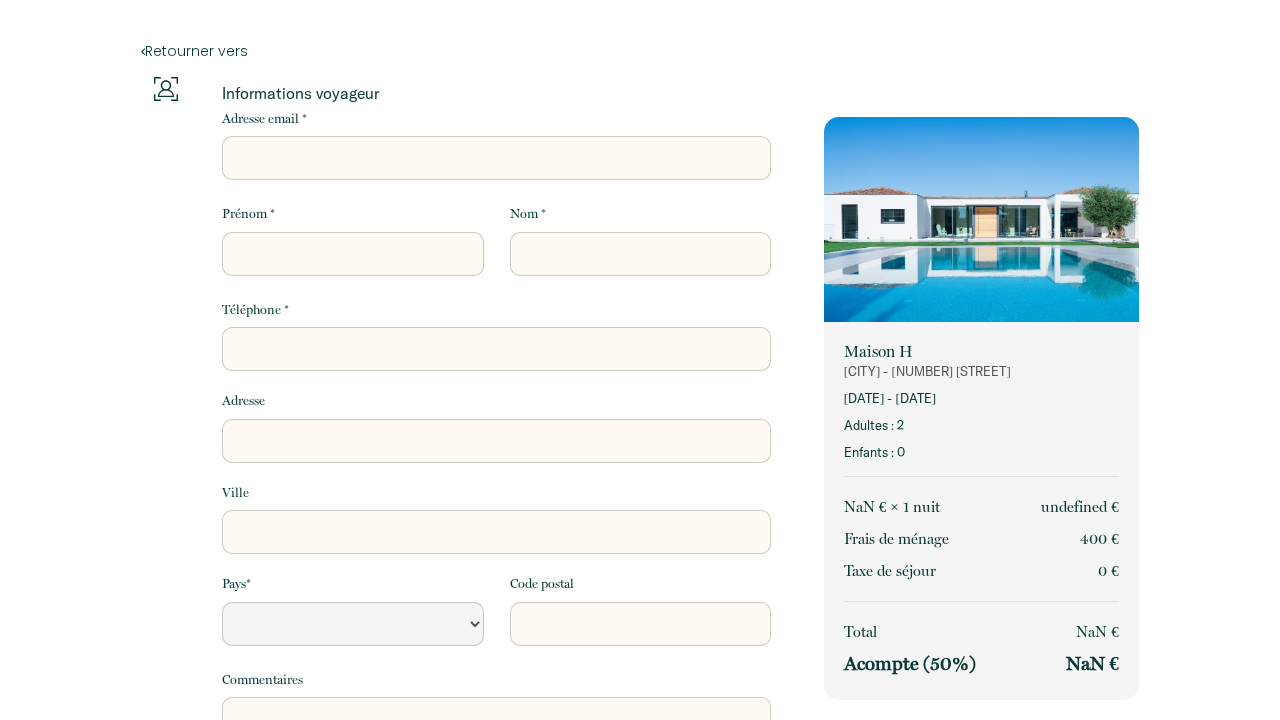 select 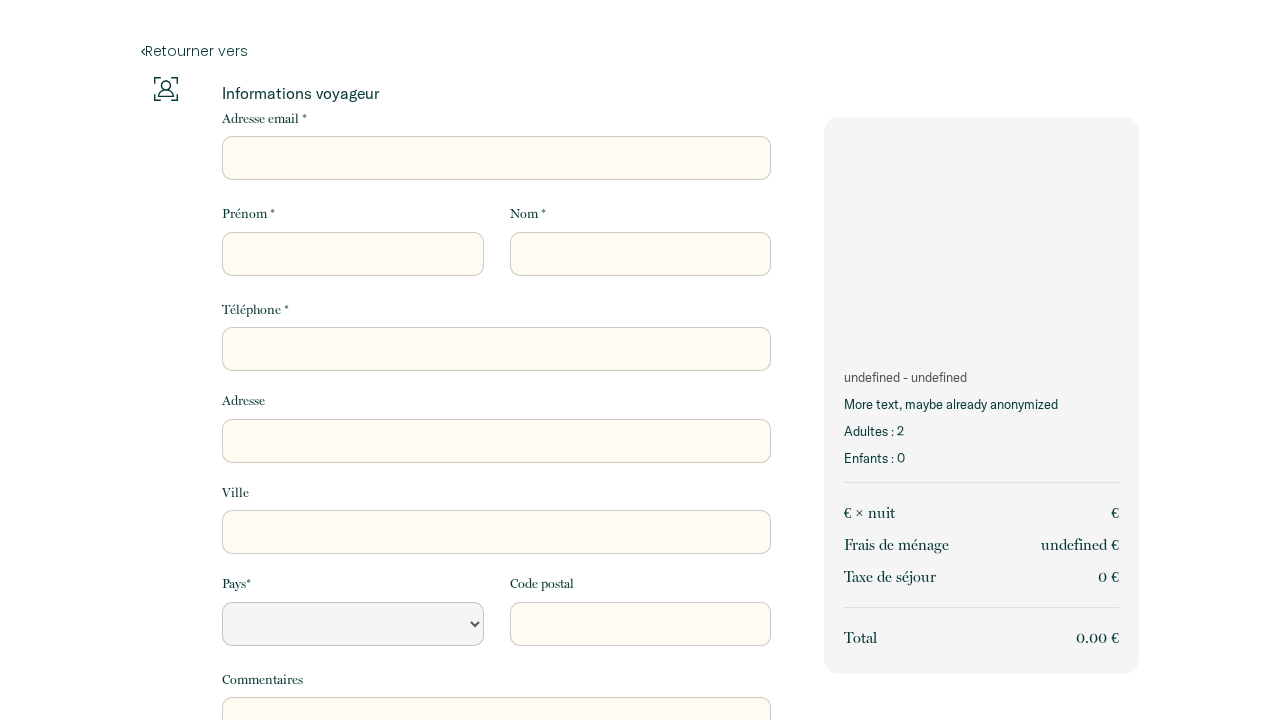 scroll, scrollTop: 0, scrollLeft: 0, axis: both 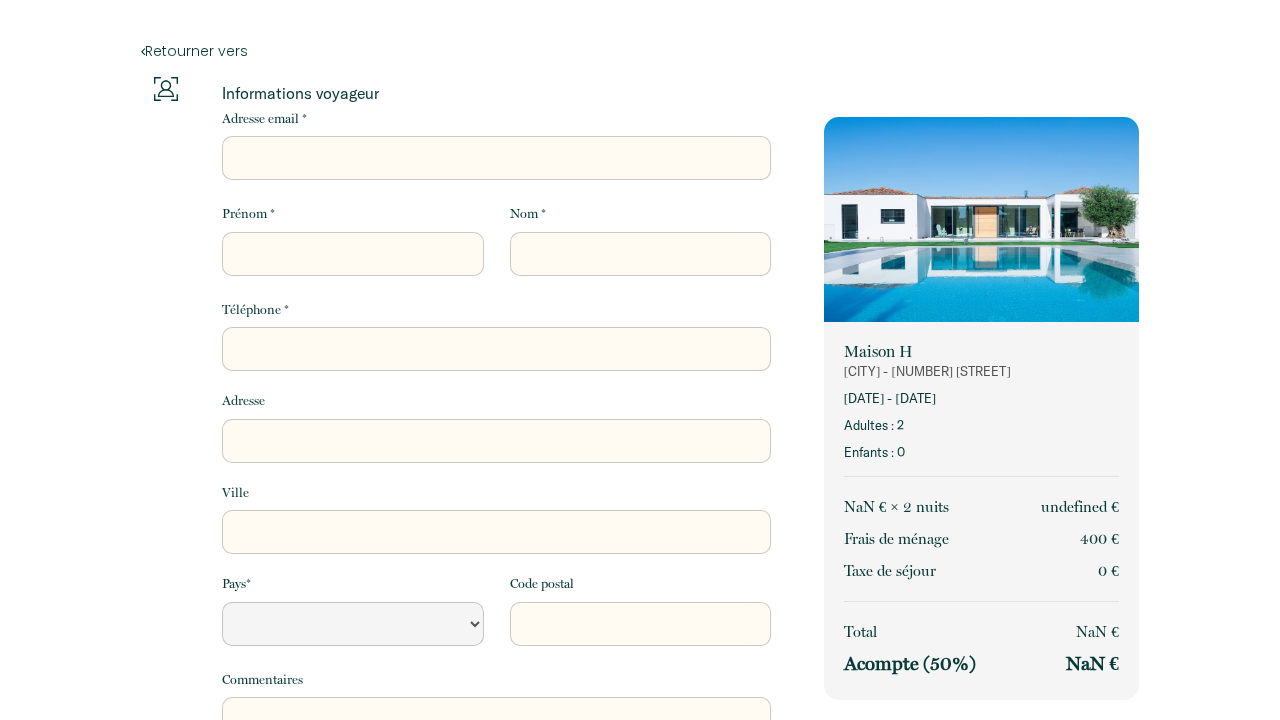 select 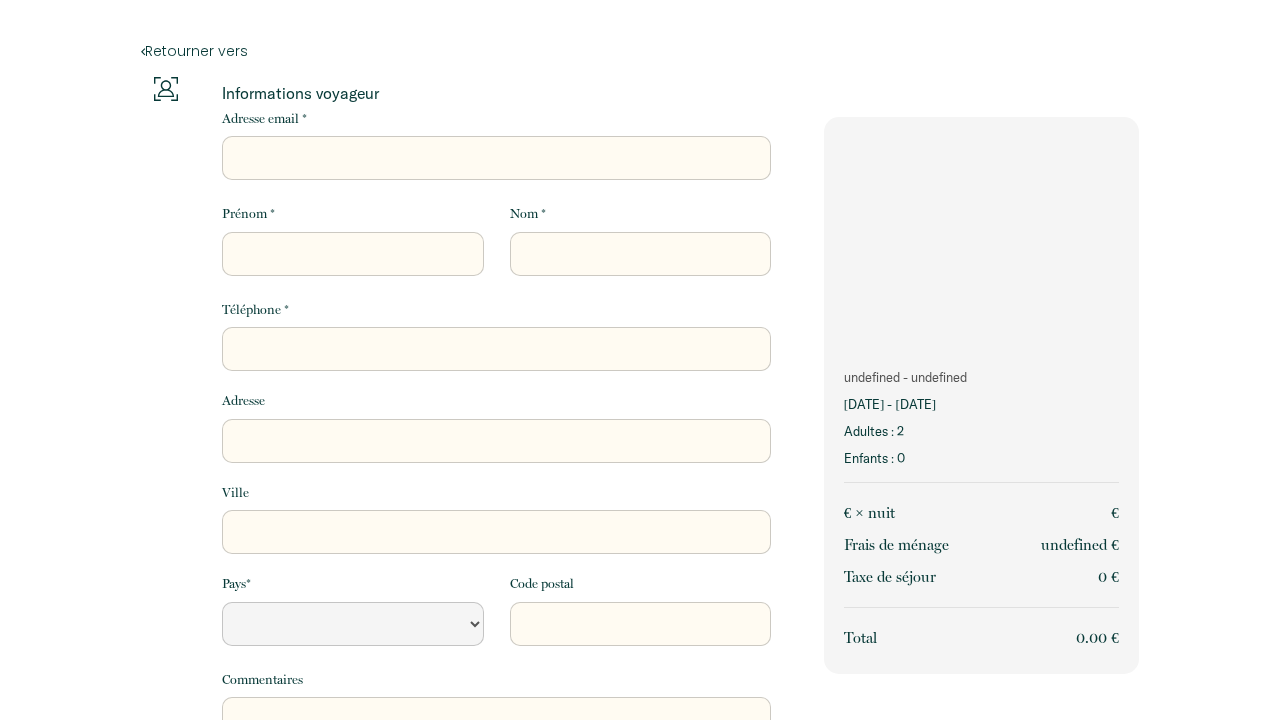 scroll, scrollTop: 0, scrollLeft: 0, axis: both 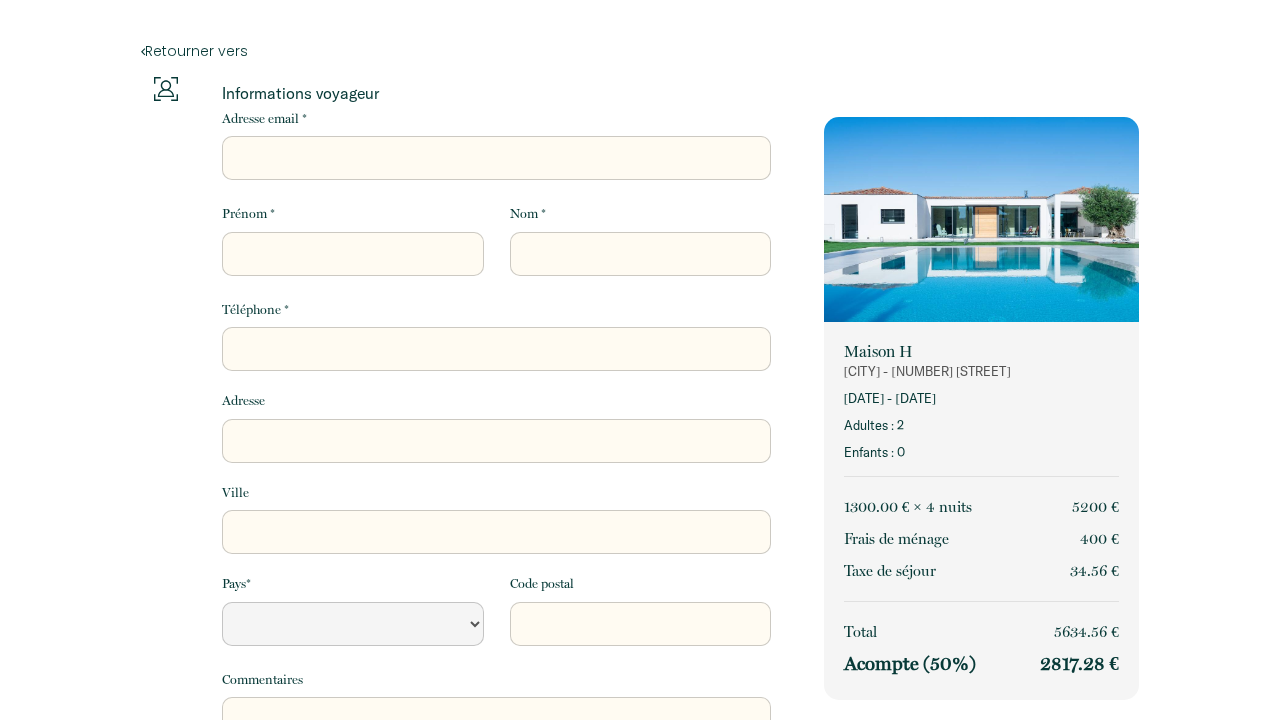 select 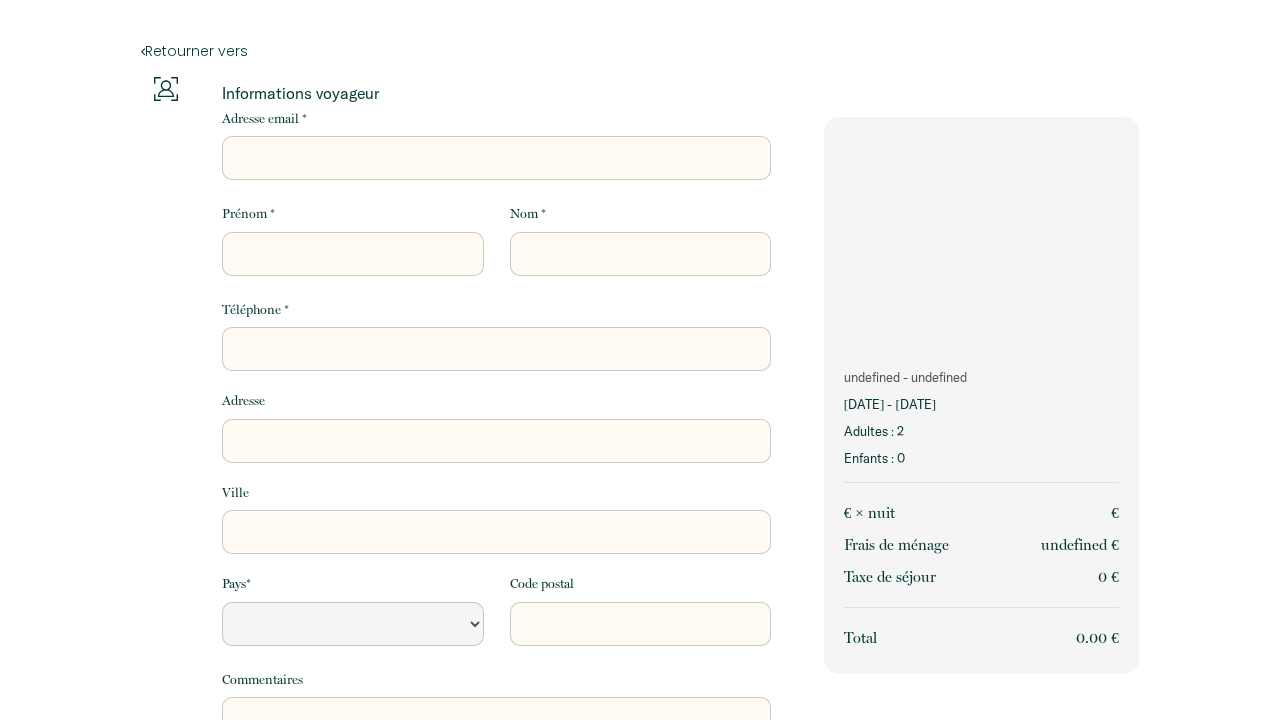 scroll, scrollTop: 0, scrollLeft: 0, axis: both 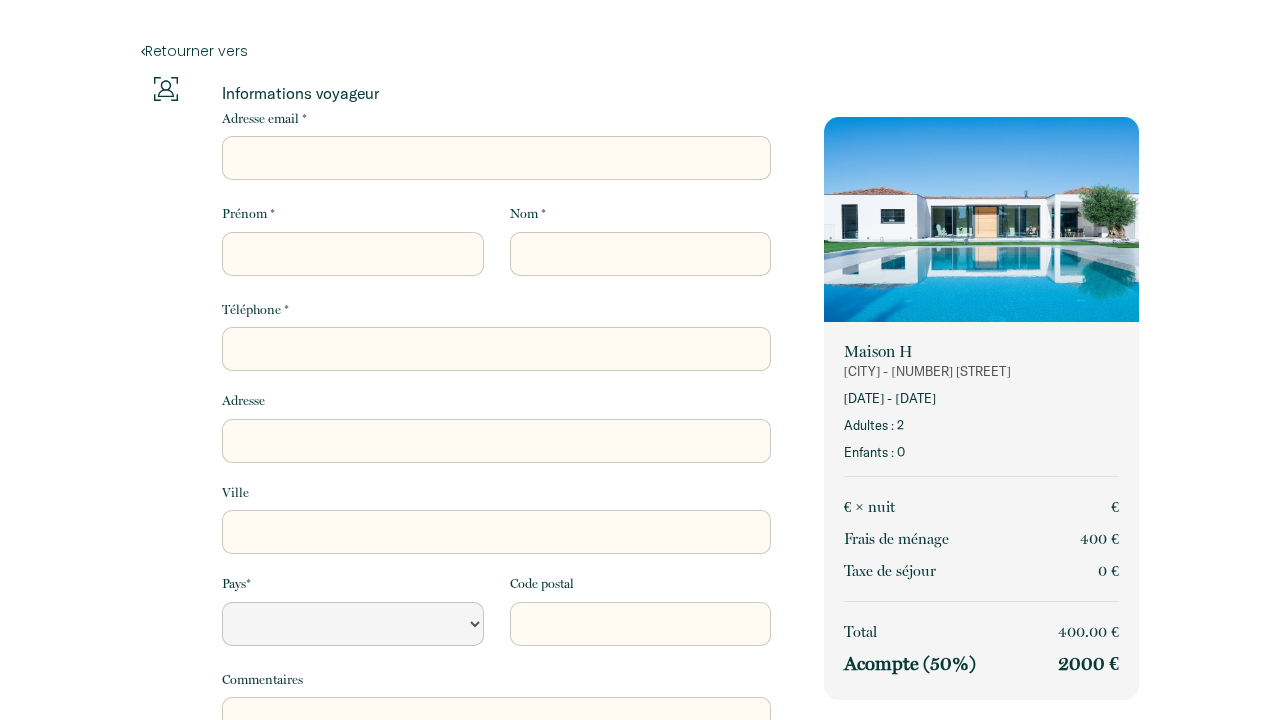 select 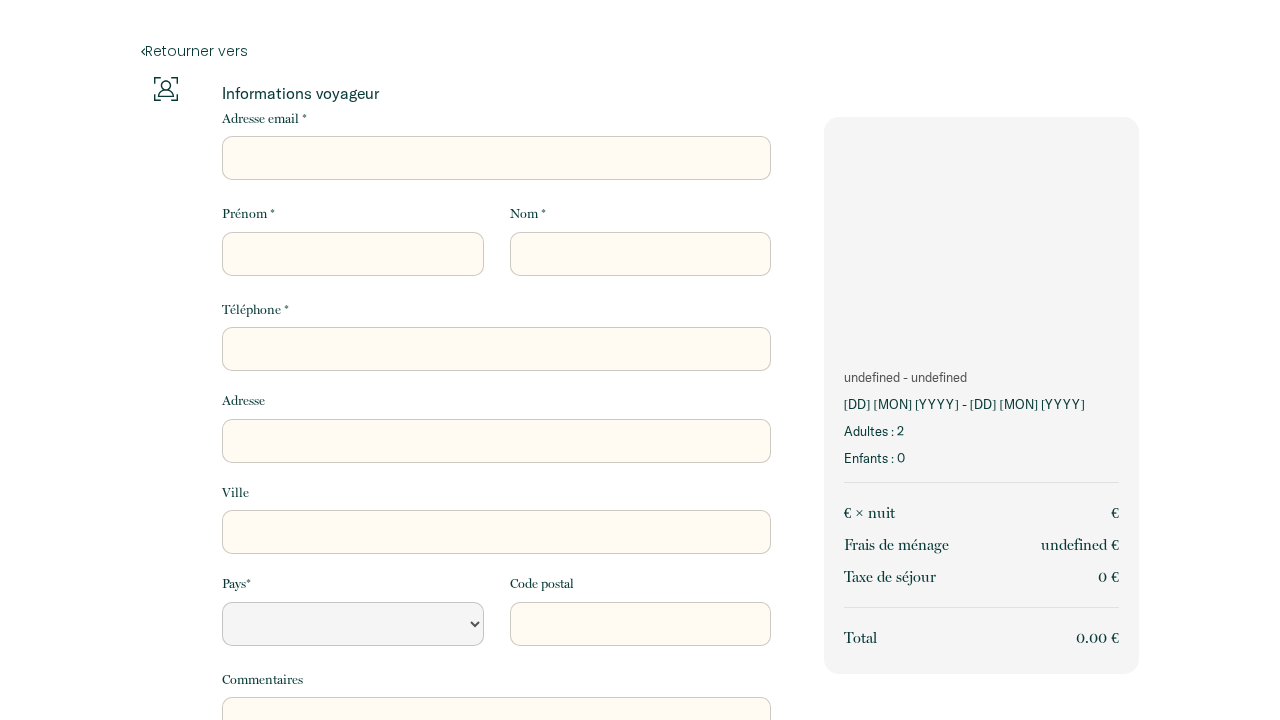 scroll, scrollTop: 0, scrollLeft: 0, axis: both 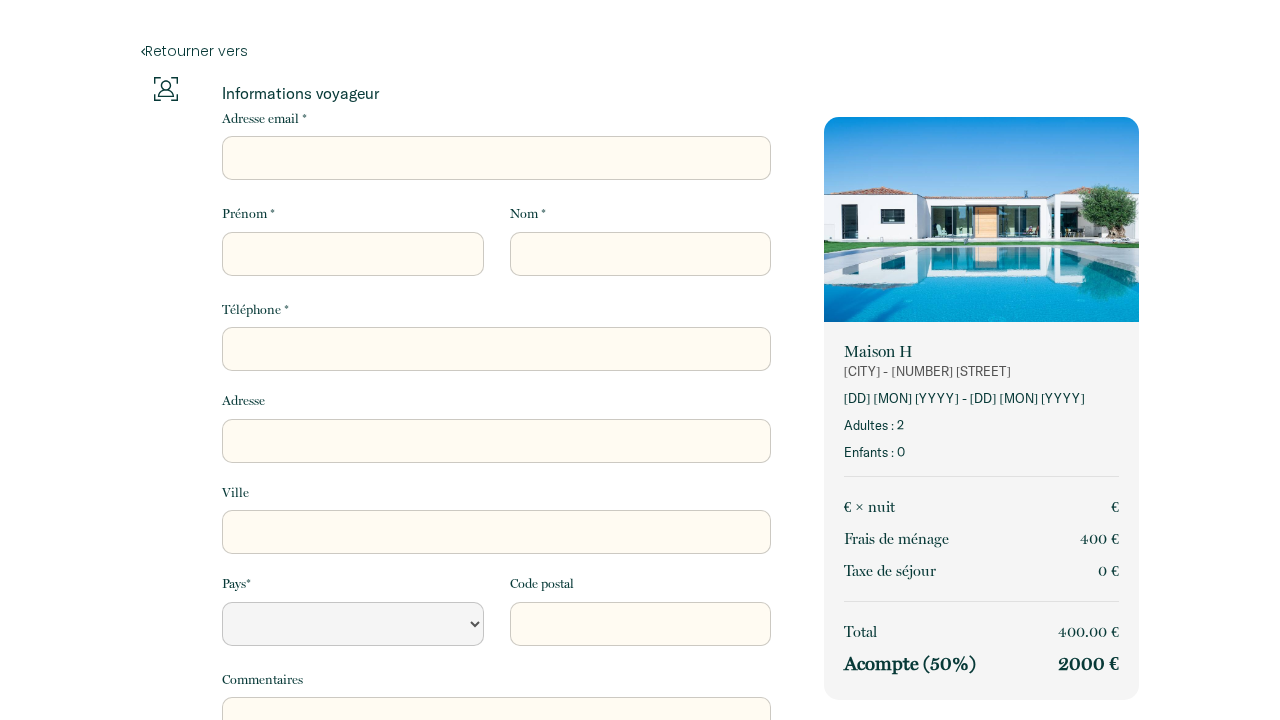 select 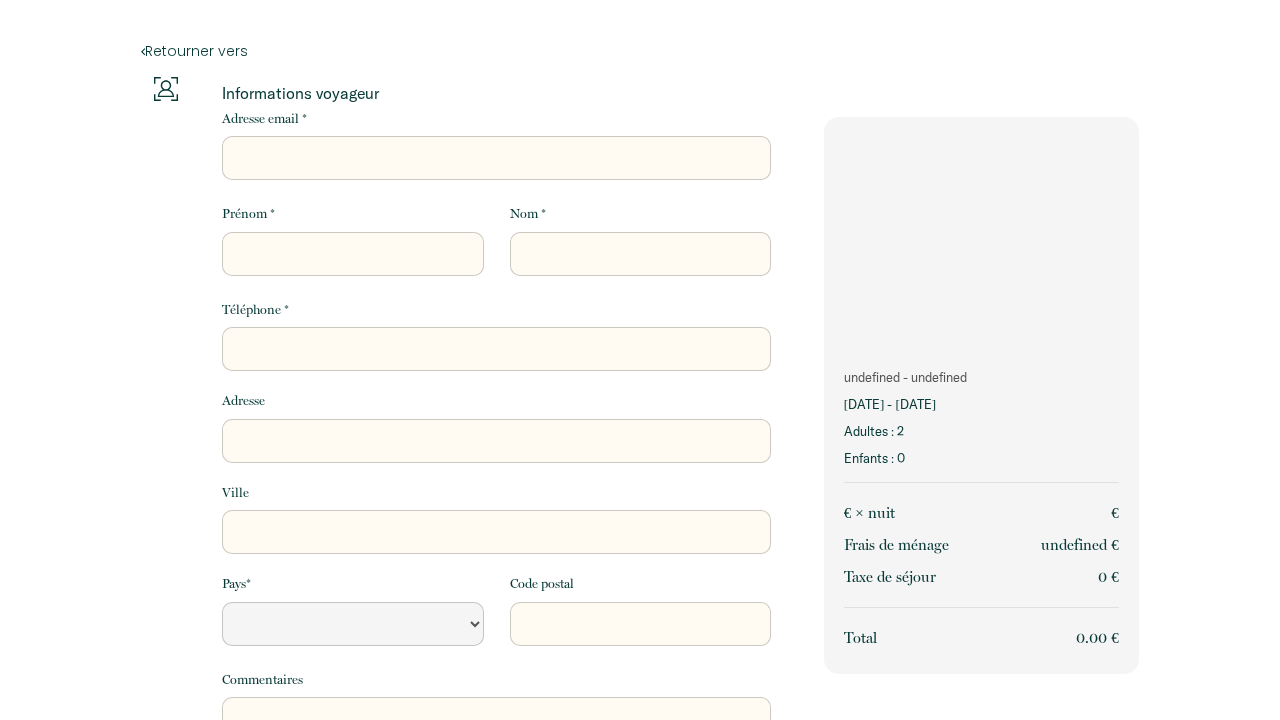 scroll, scrollTop: 0, scrollLeft: 0, axis: both 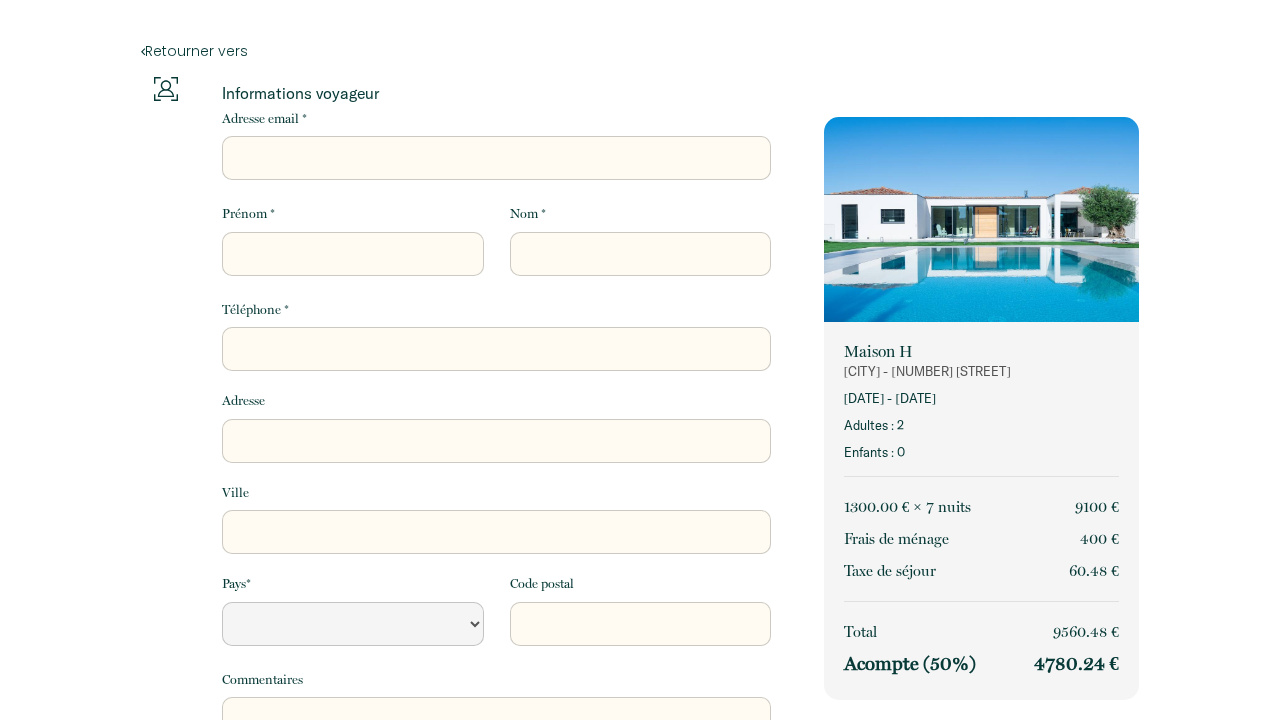 select 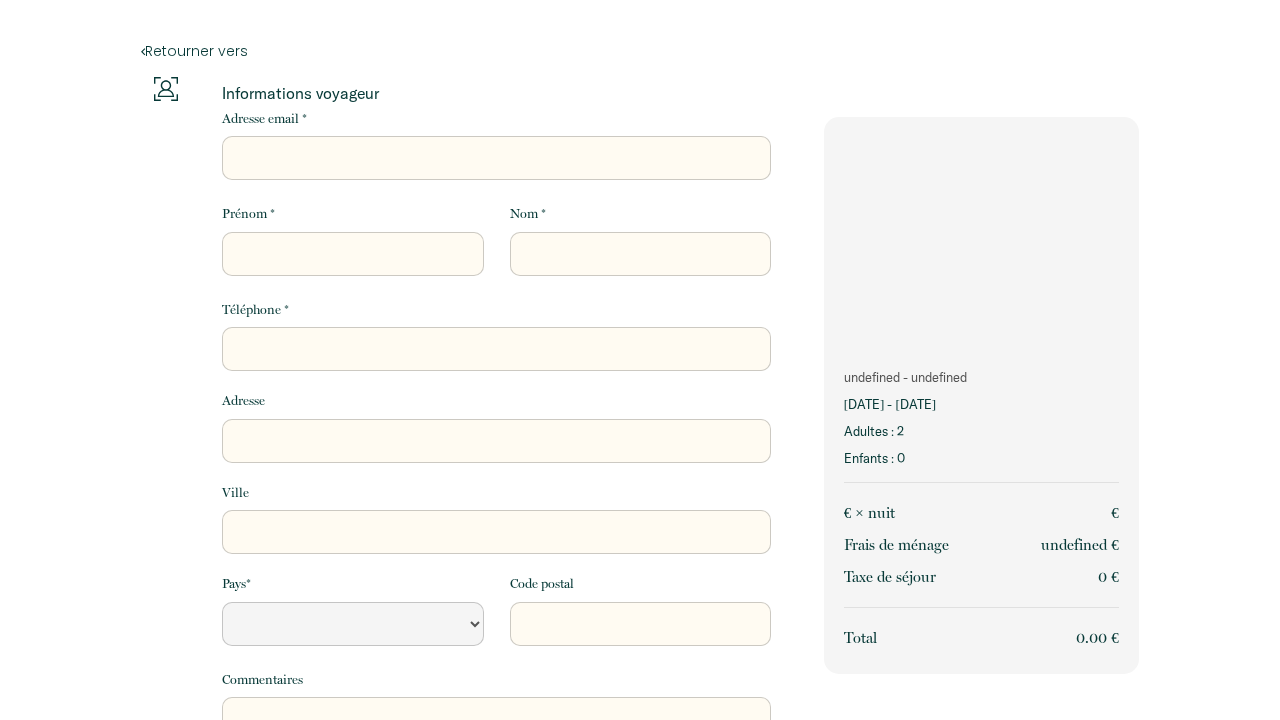scroll, scrollTop: 0, scrollLeft: 0, axis: both 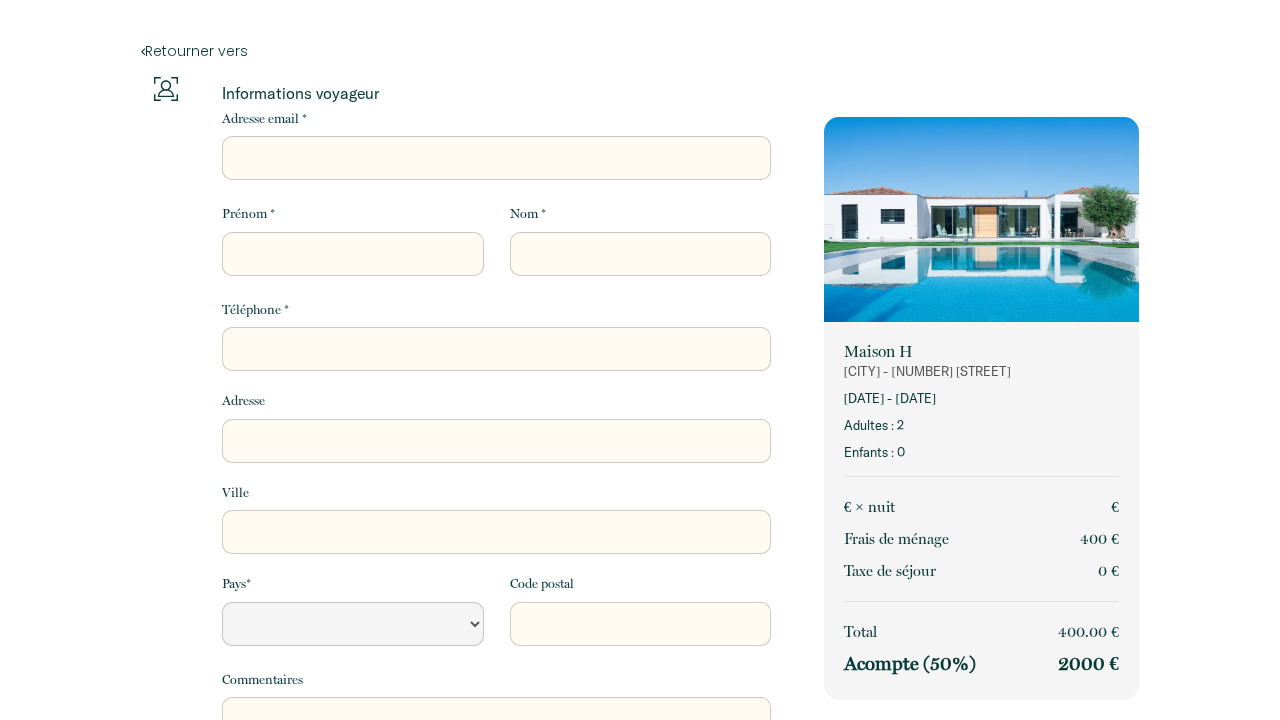 select 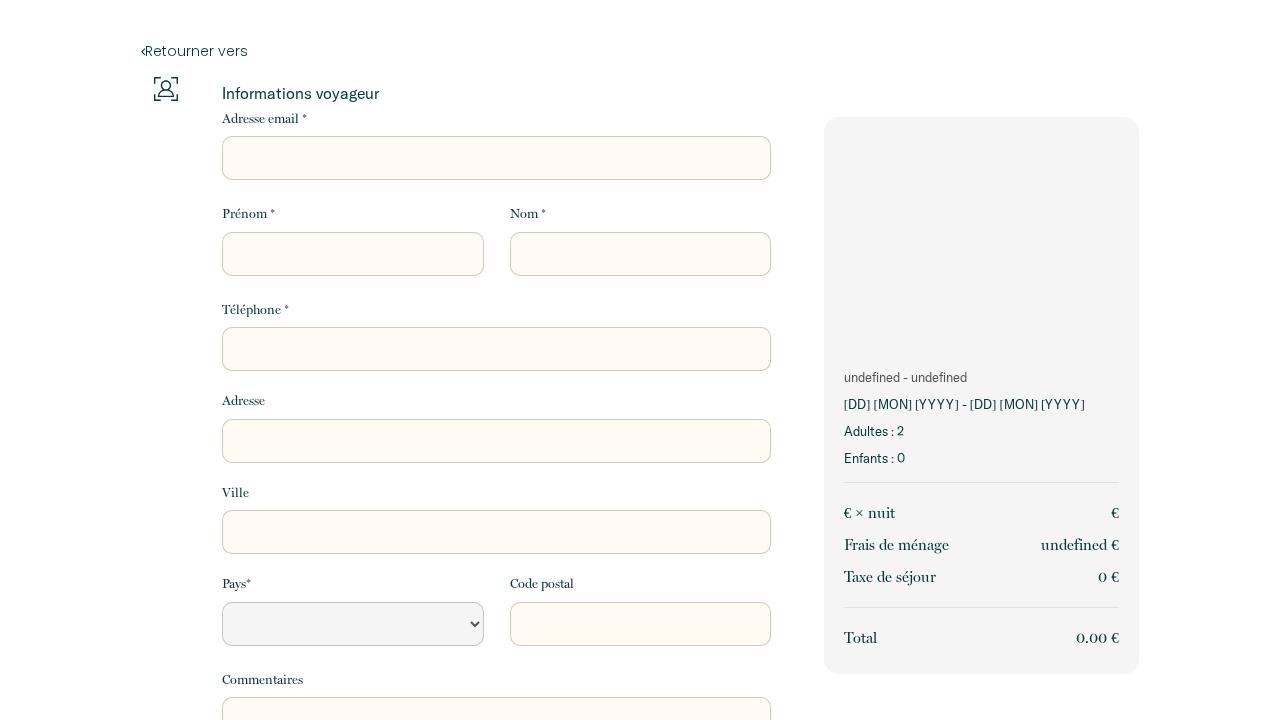 scroll, scrollTop: 0, scrollLeft: 0, axis: both 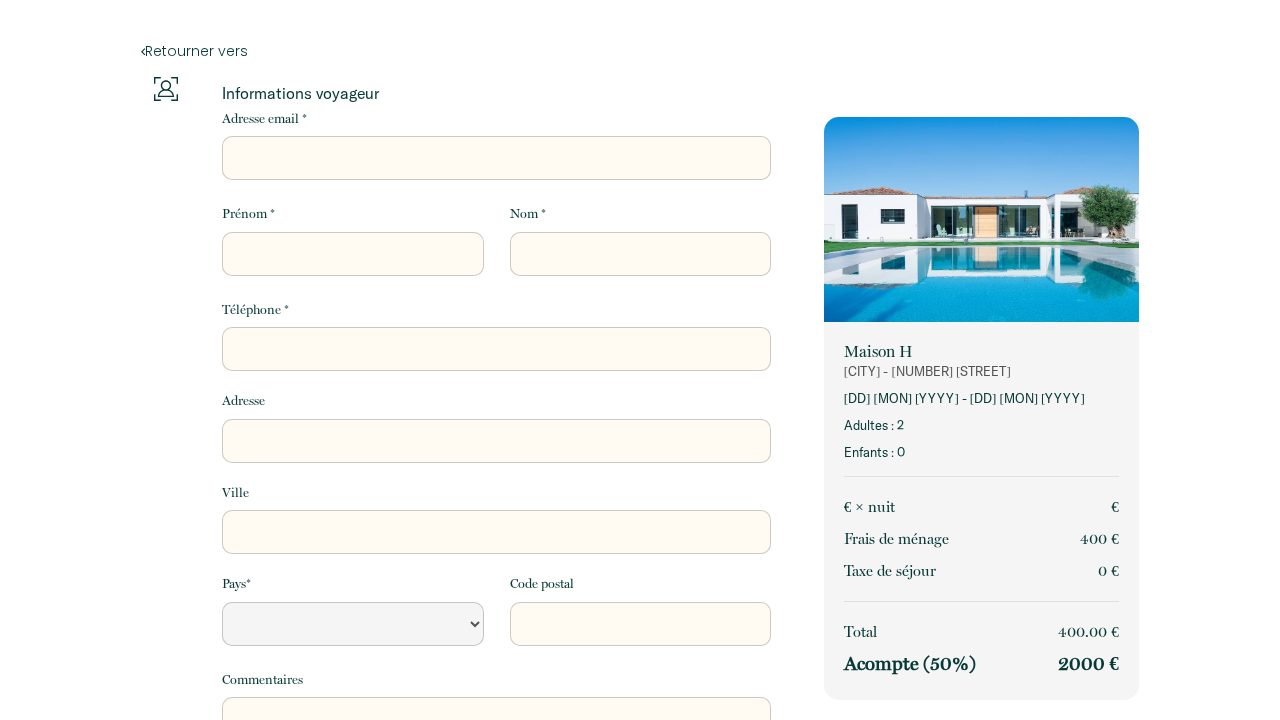 select 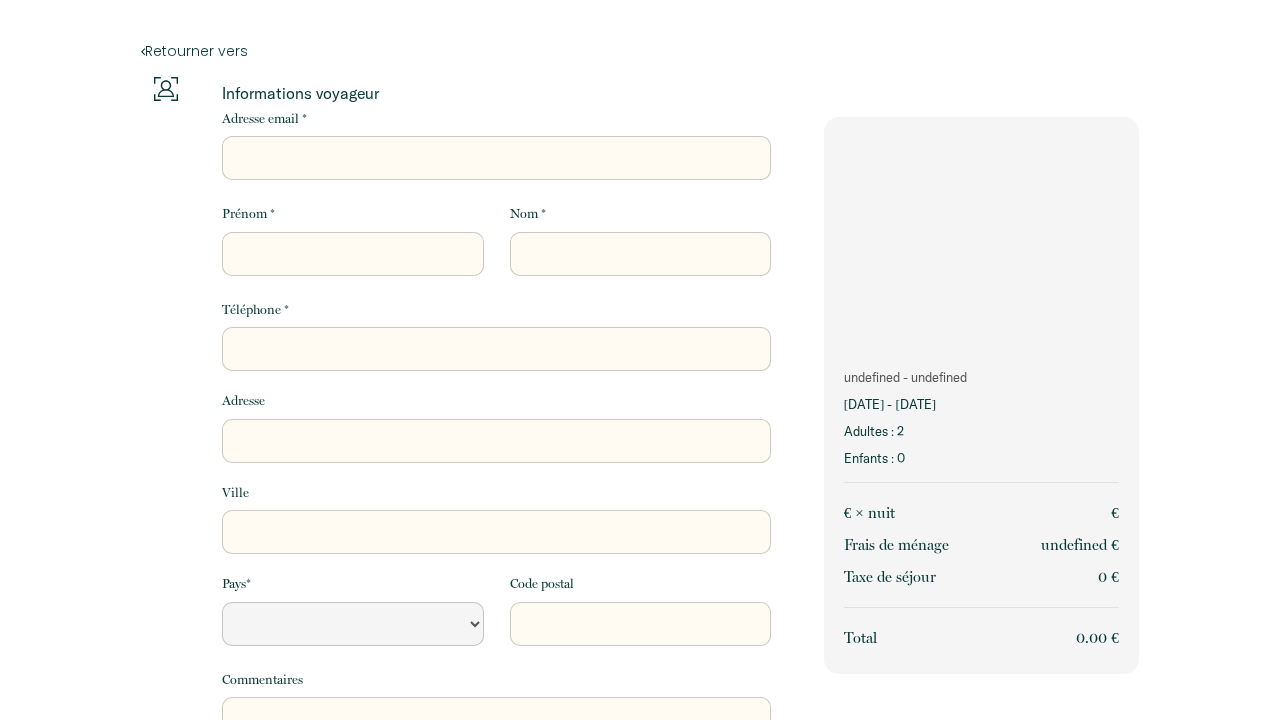 scroll, scrollTop: 0, scrollLeft: 0, axis: both 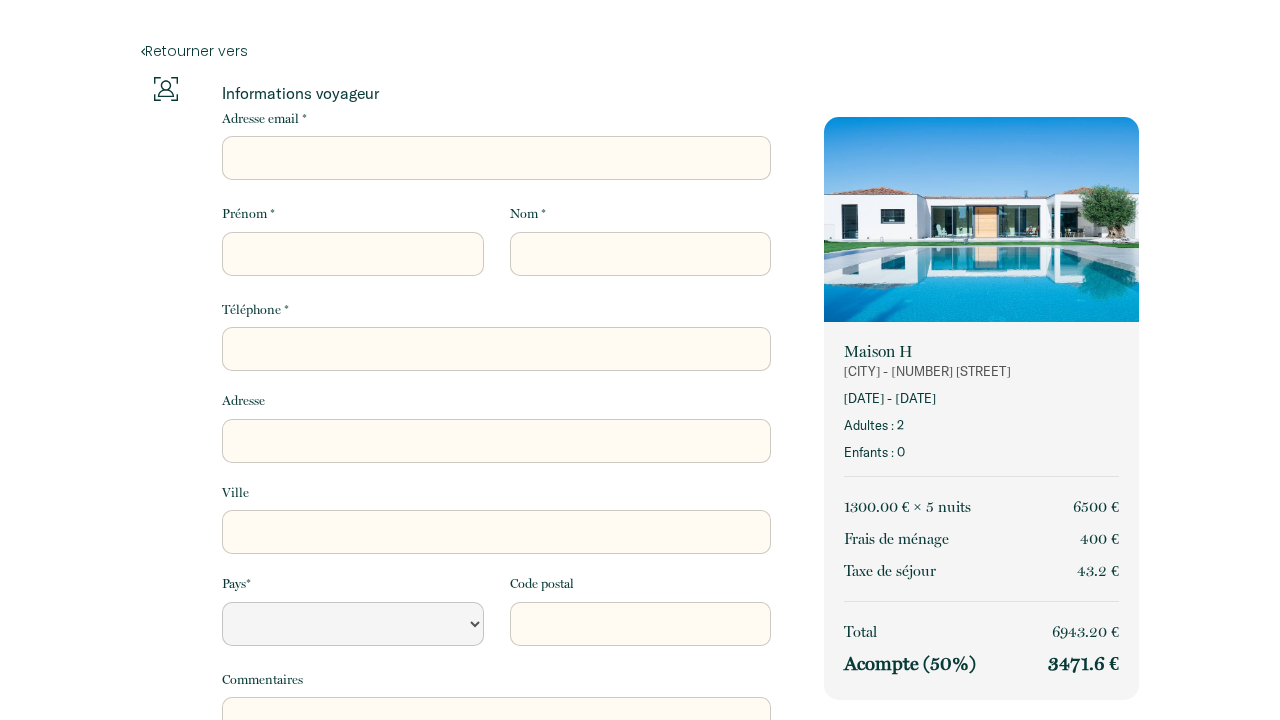 select 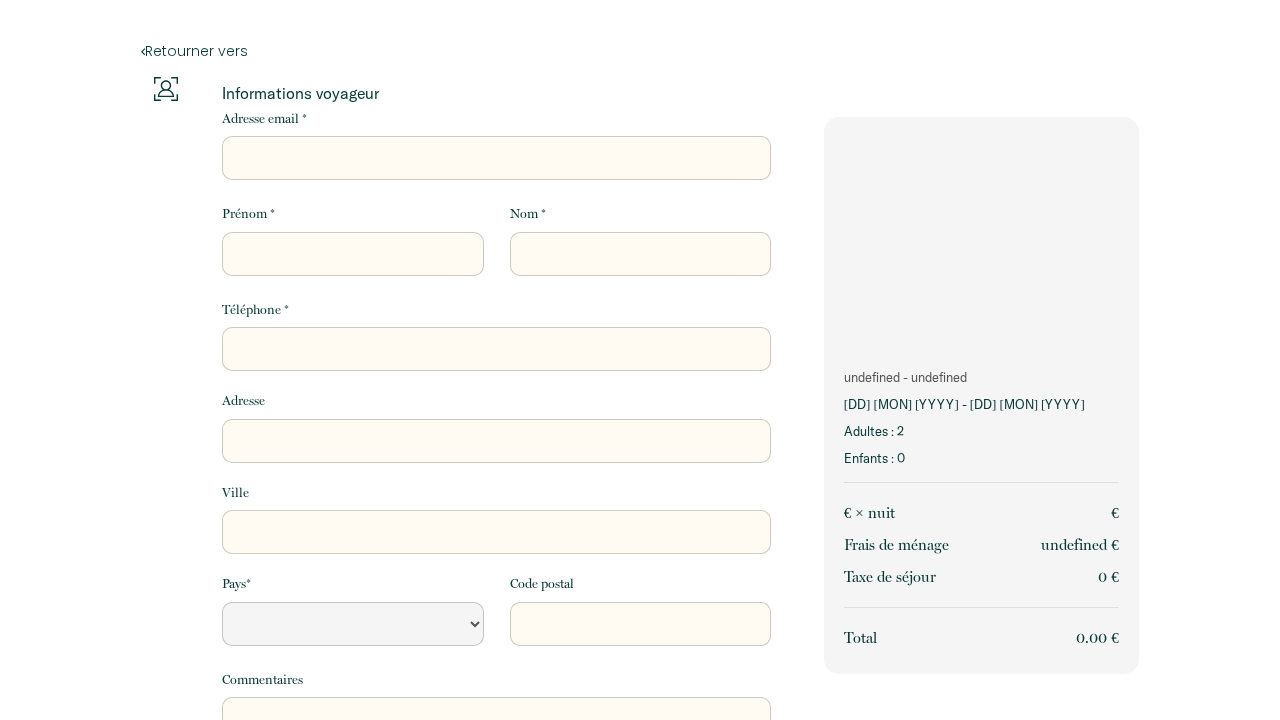 scroll, scrollTop: 0, scrollLeft: 0, axis: both 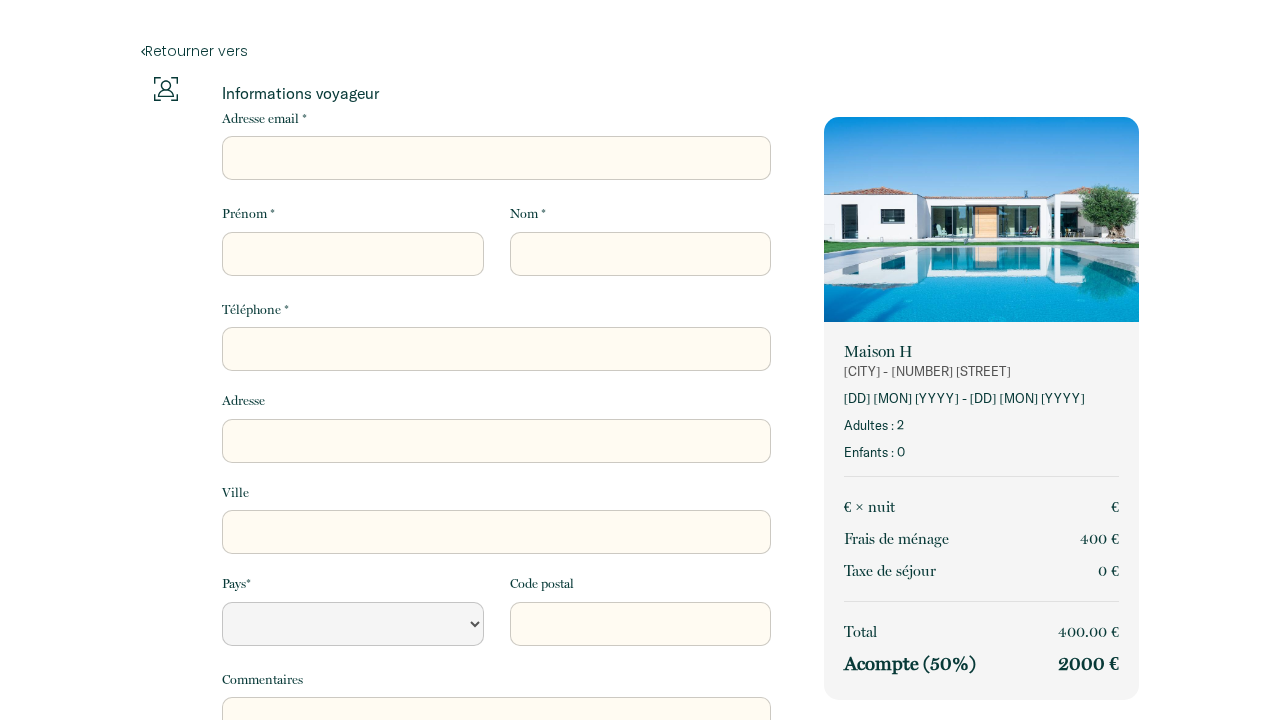 select 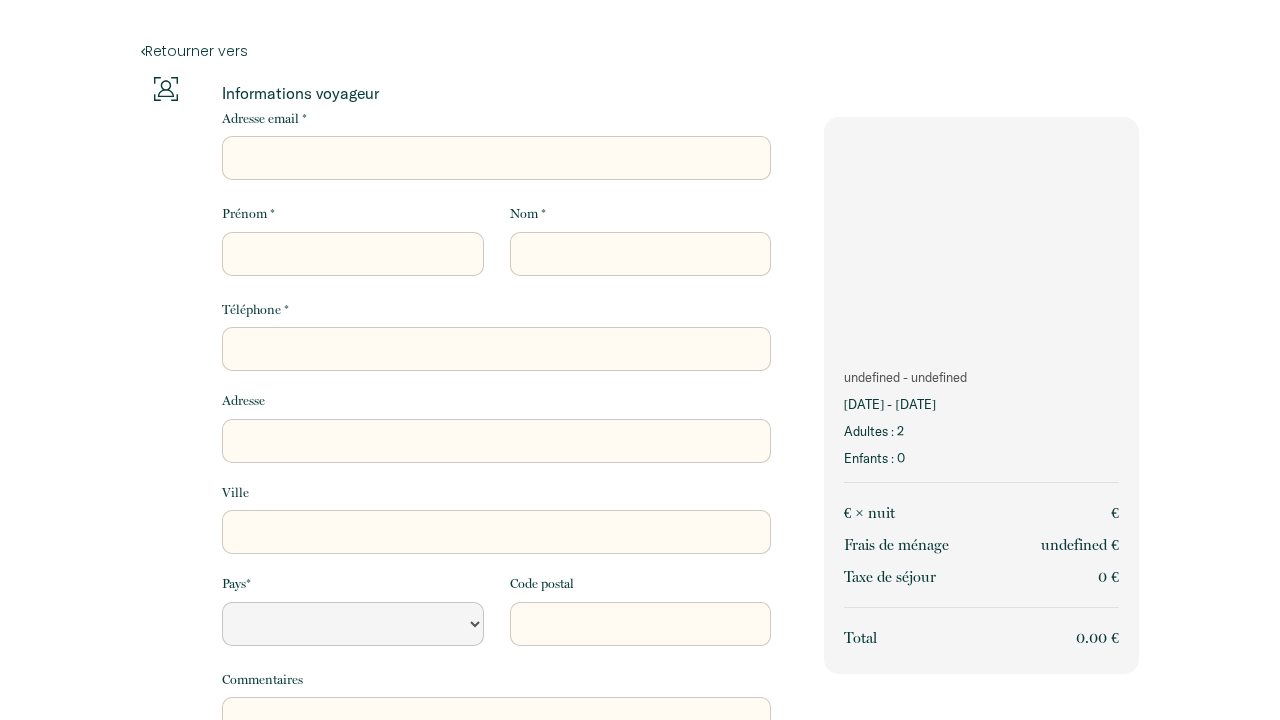 scroll, scrollTop: 0, scrollLeft: 0, axis: both 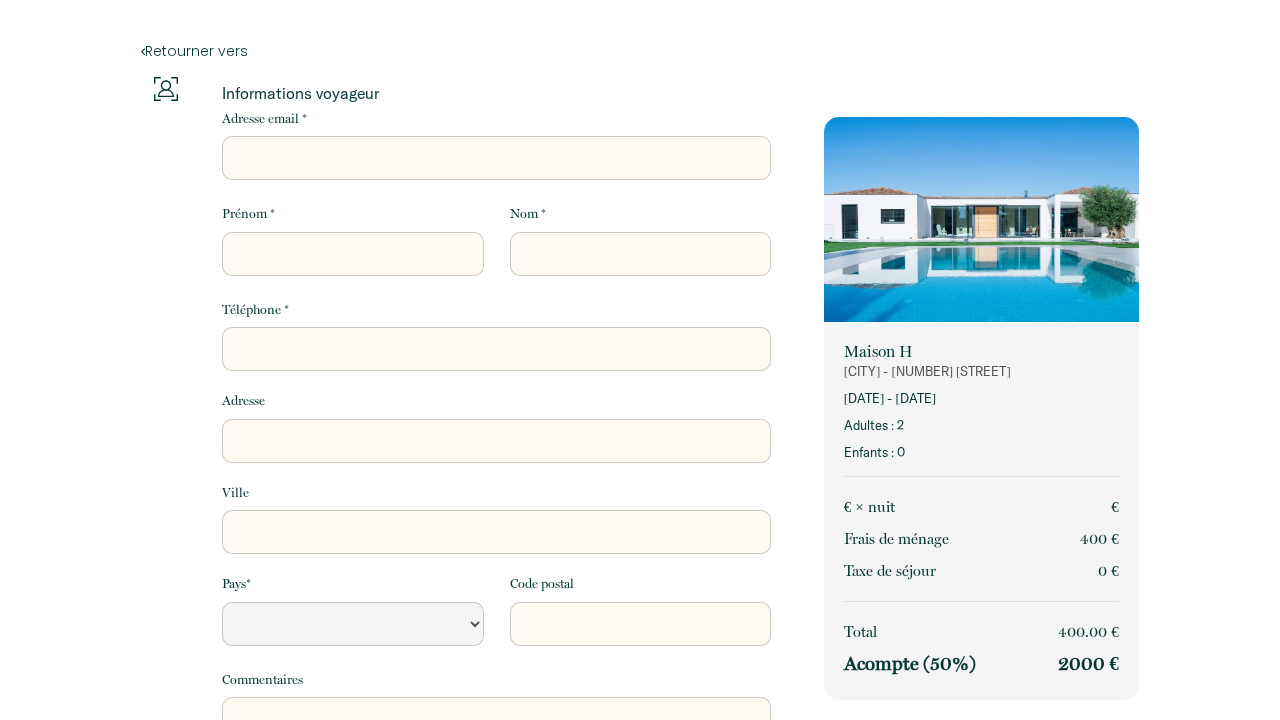 select 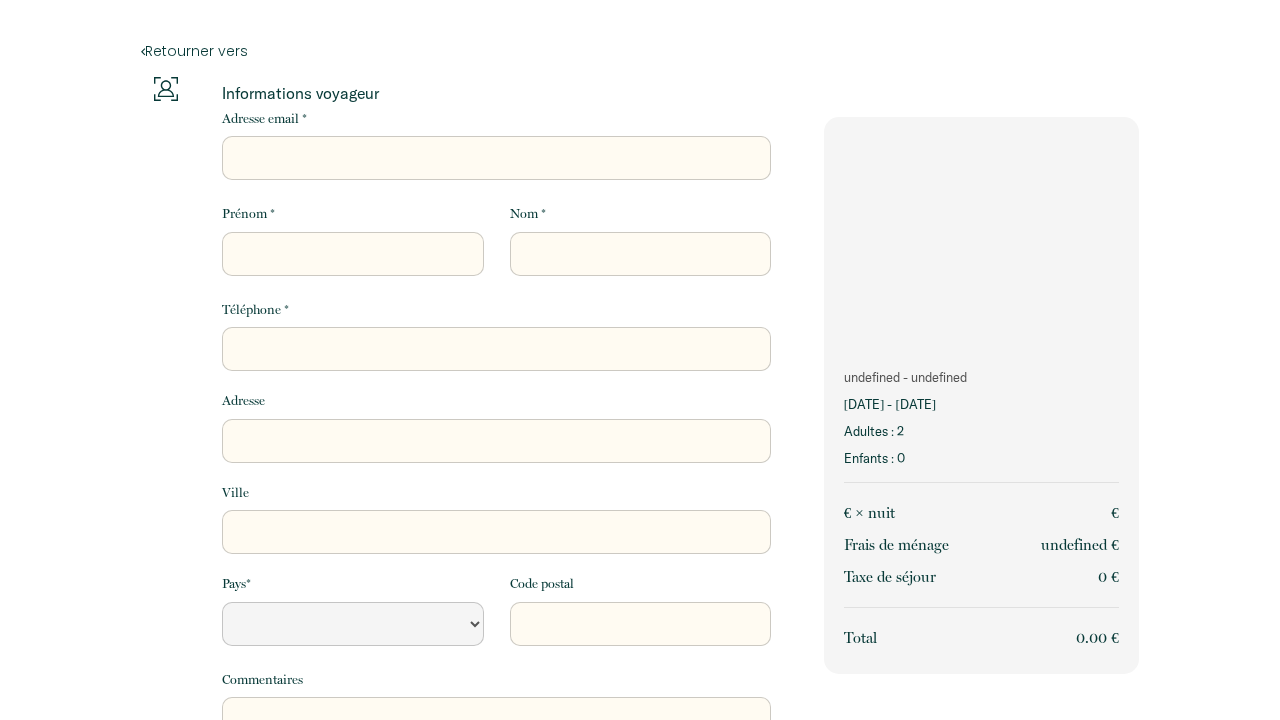 scroll, scrollTop: 0, scrollLeft: 0, axis: both 